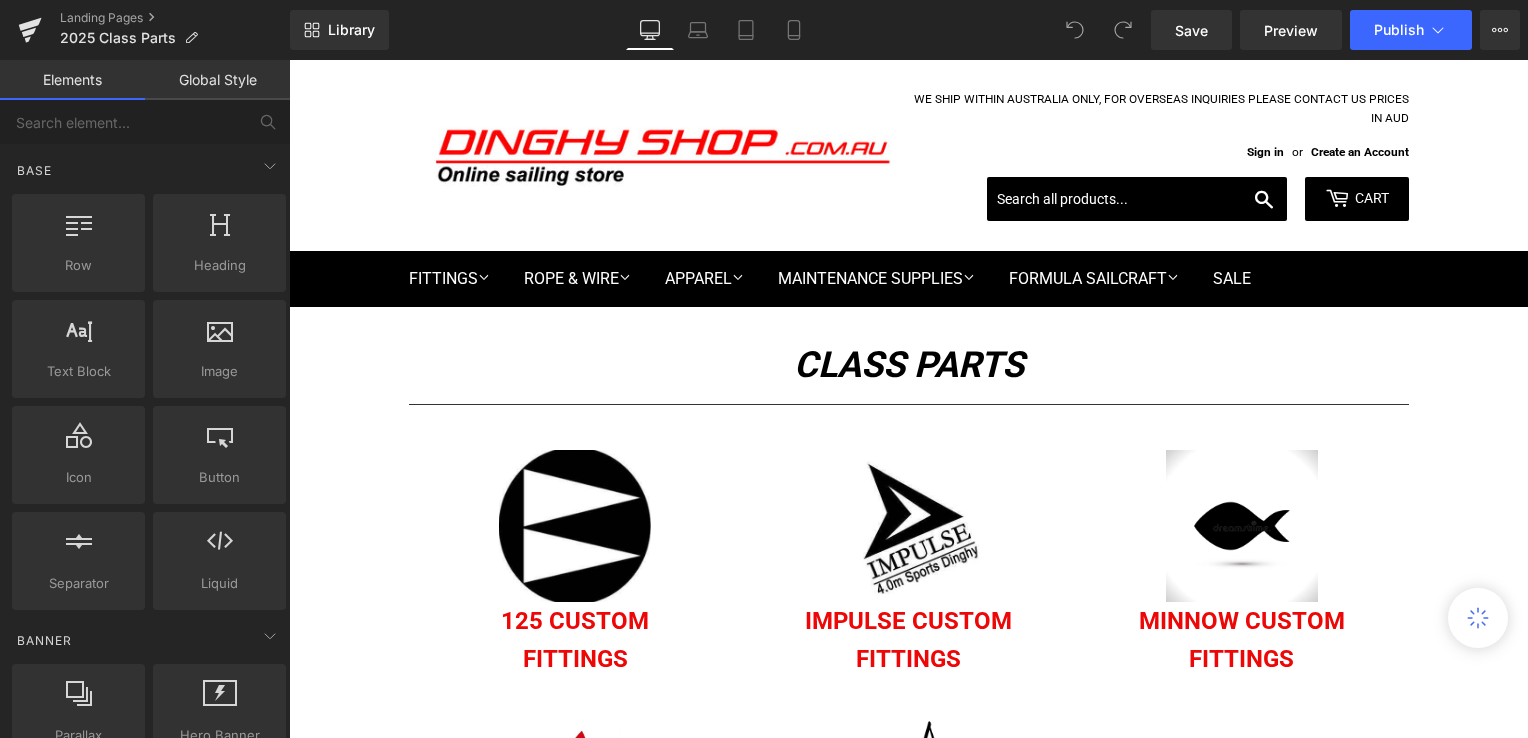 scroll, scrollTop: 0, scrollLeft: 0, axis: both 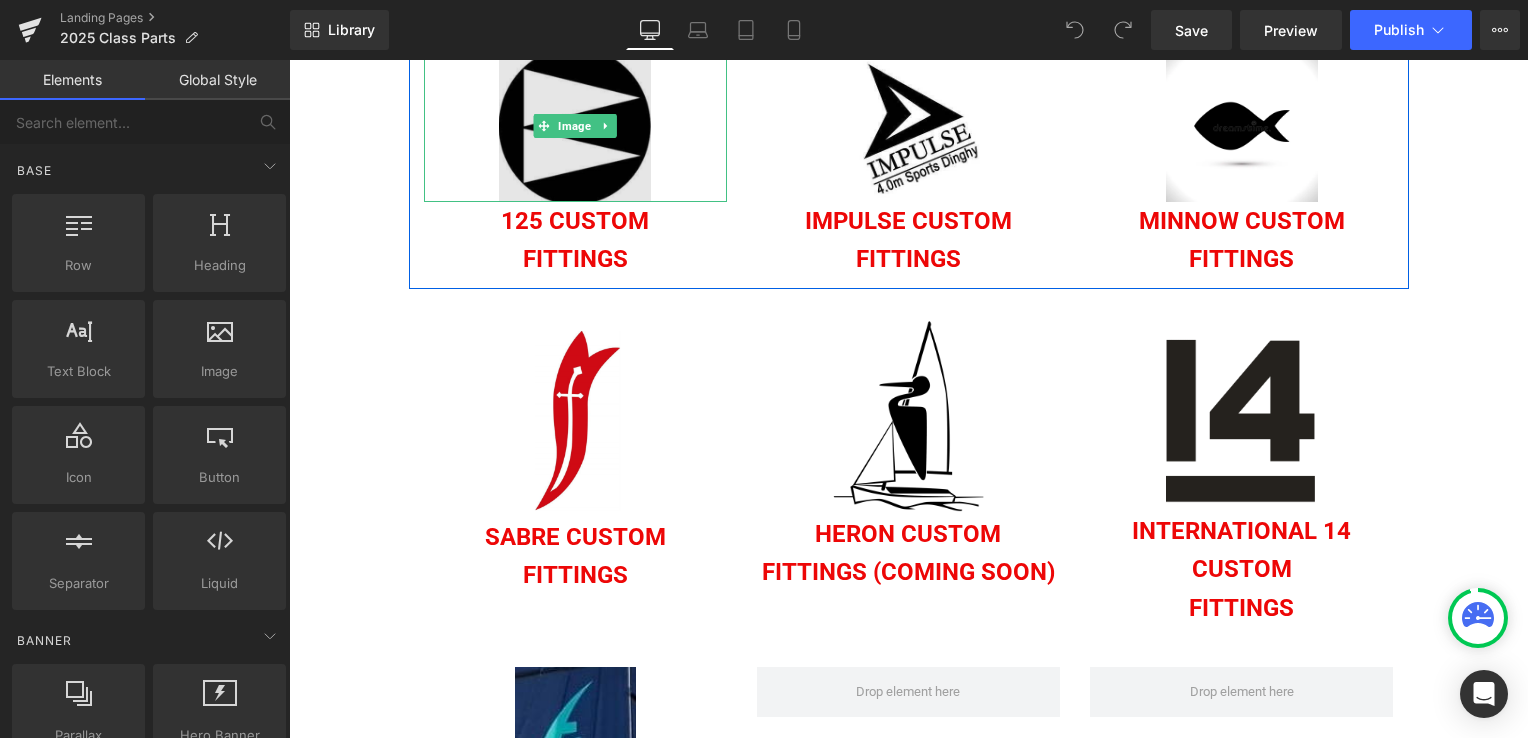 click at bounding box center [575, 126] 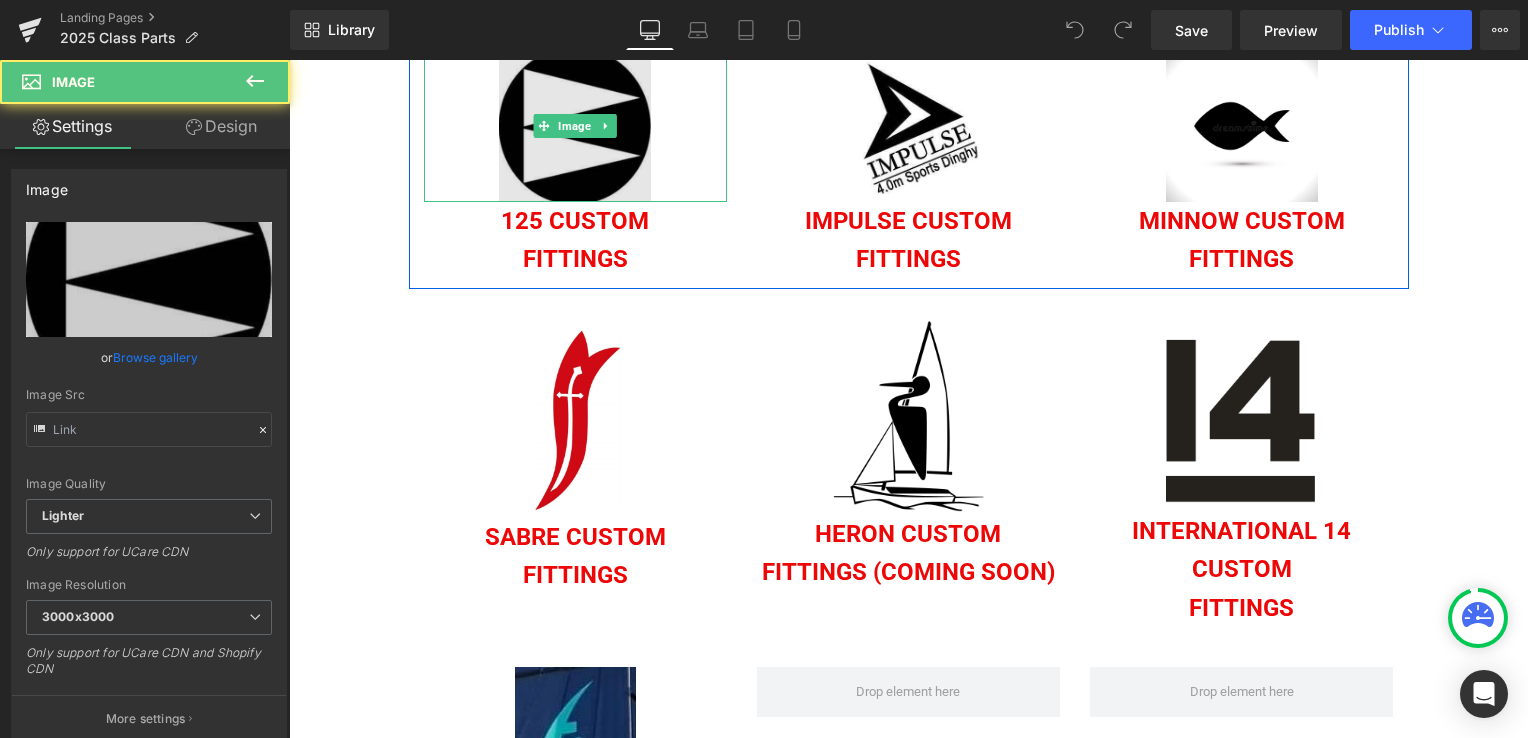 type on "https://ucarecdn.com/feff0827-f27d-4909-b419-2ed7c5eb9a92/-/format/auto/-/preview/3000x3000/-/quality/lighter/125%20logo.jpg" 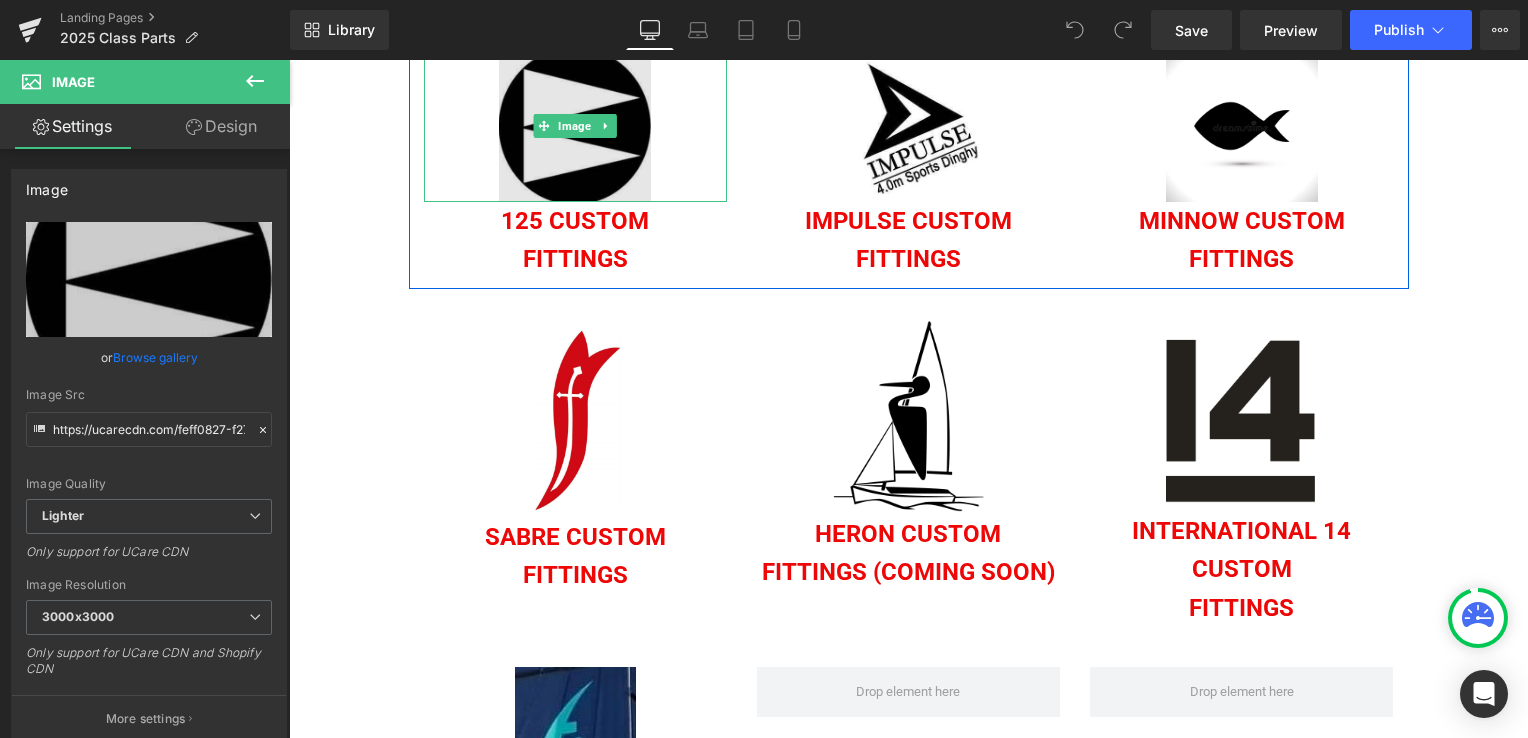 click at bounding box center [575, 126] 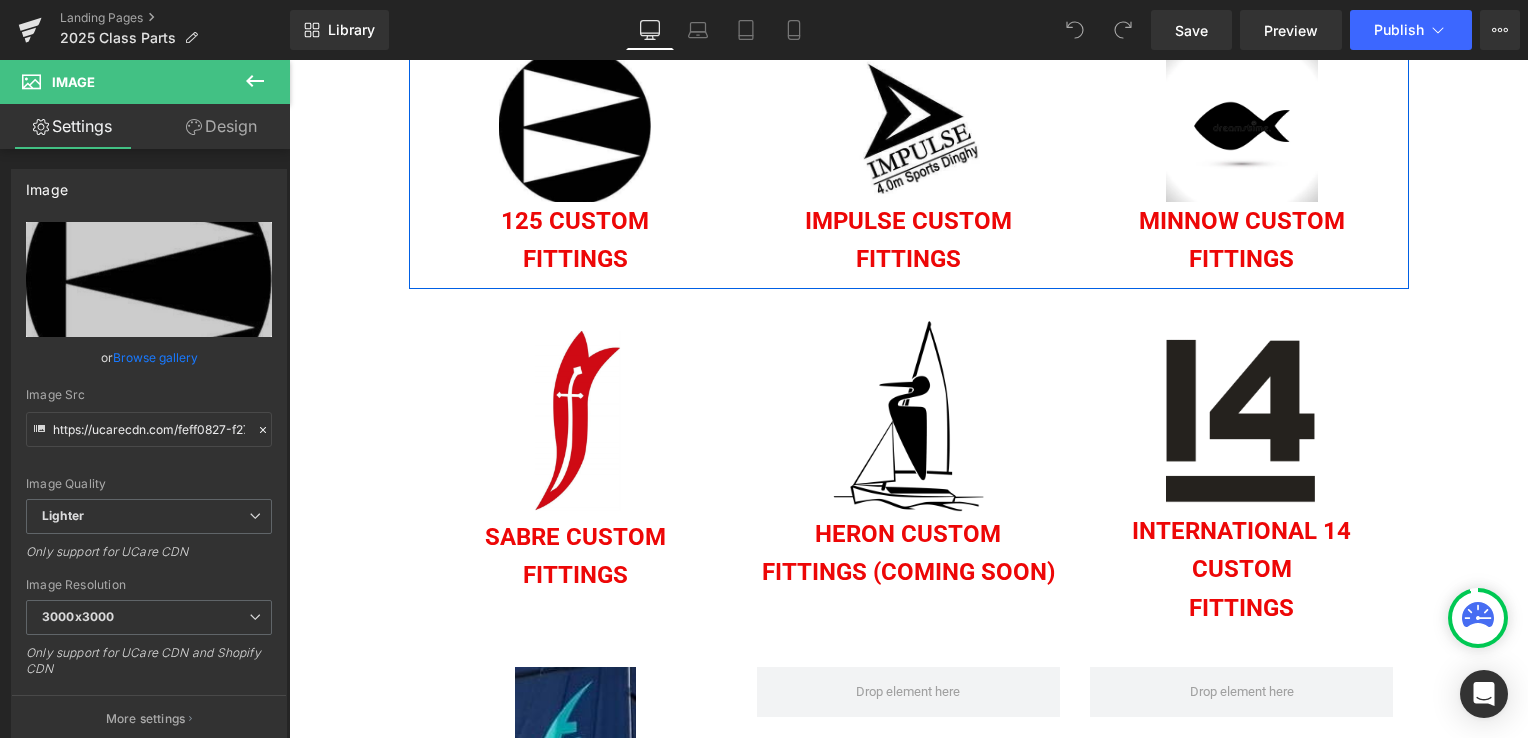 drag, startPoint x: 507, startPoint y: 251, endPoint x: 510, endPoint y: 238, distance: 13.341664 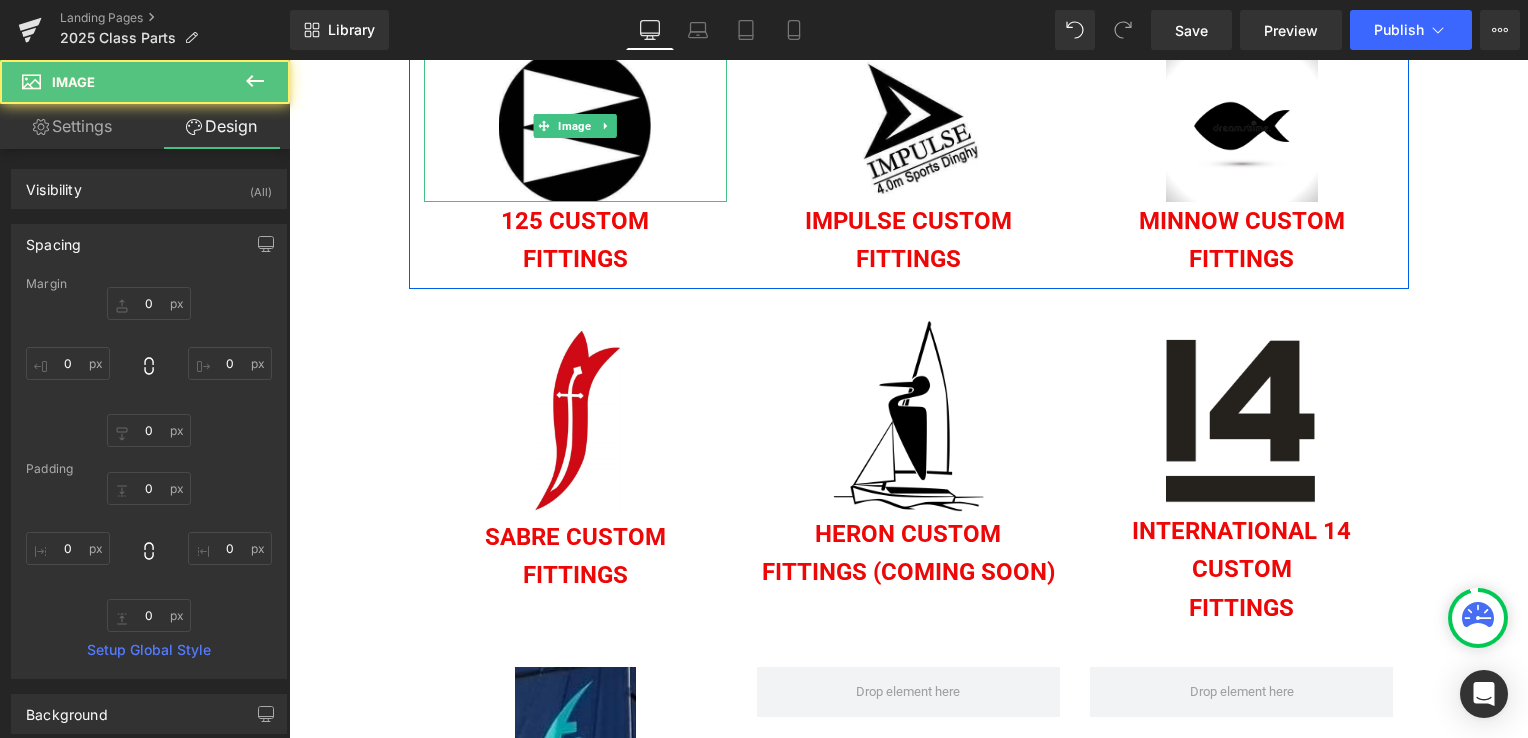 click at bounding box center (575, 126) 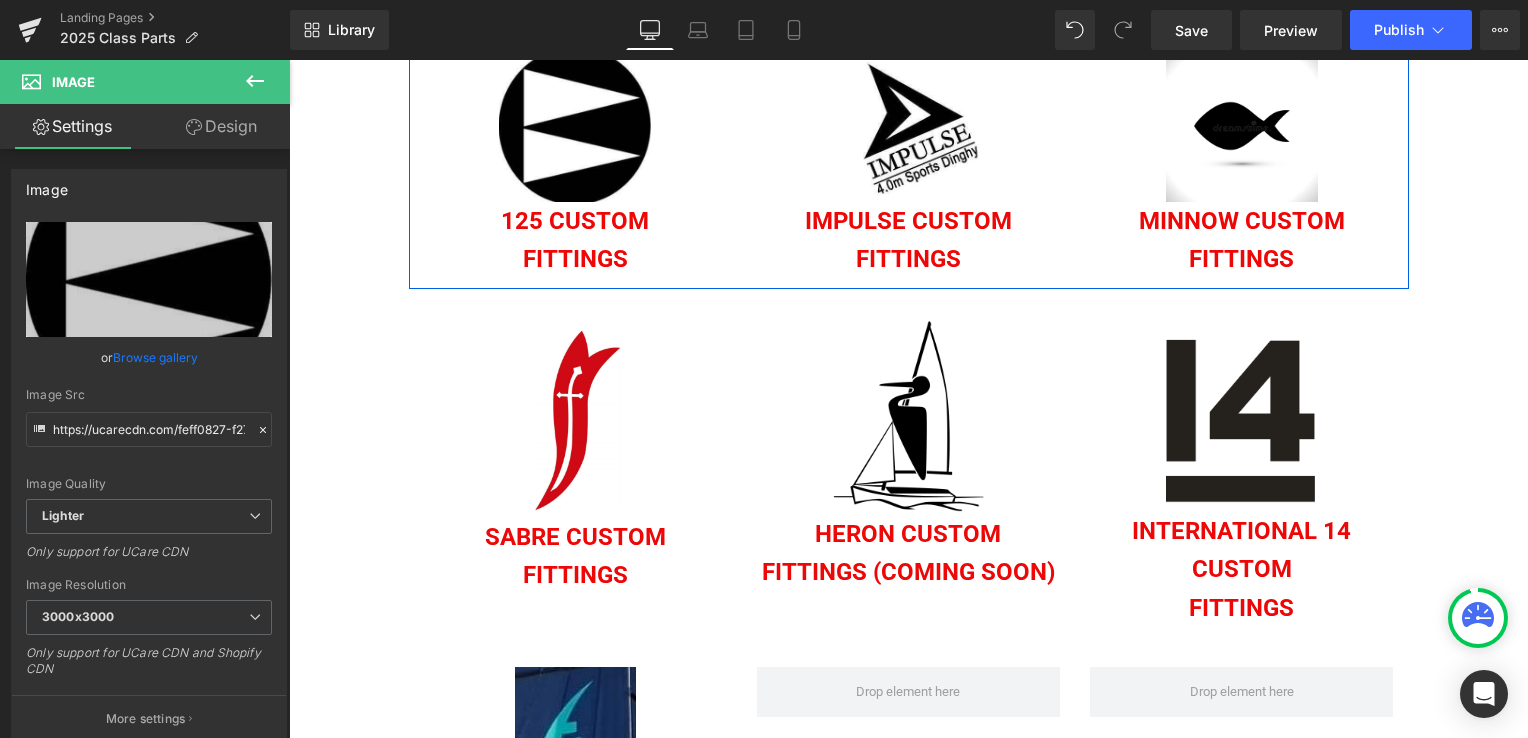 click on "Image         125 CUSTOM Heading         FITTINGS Heading         Image         IMPULSE CUSTOM FITTINGS Heading         Image         Minnow CUSTOM Heading         fITTINGS Heading         Row" at bounding box center [909, 154] 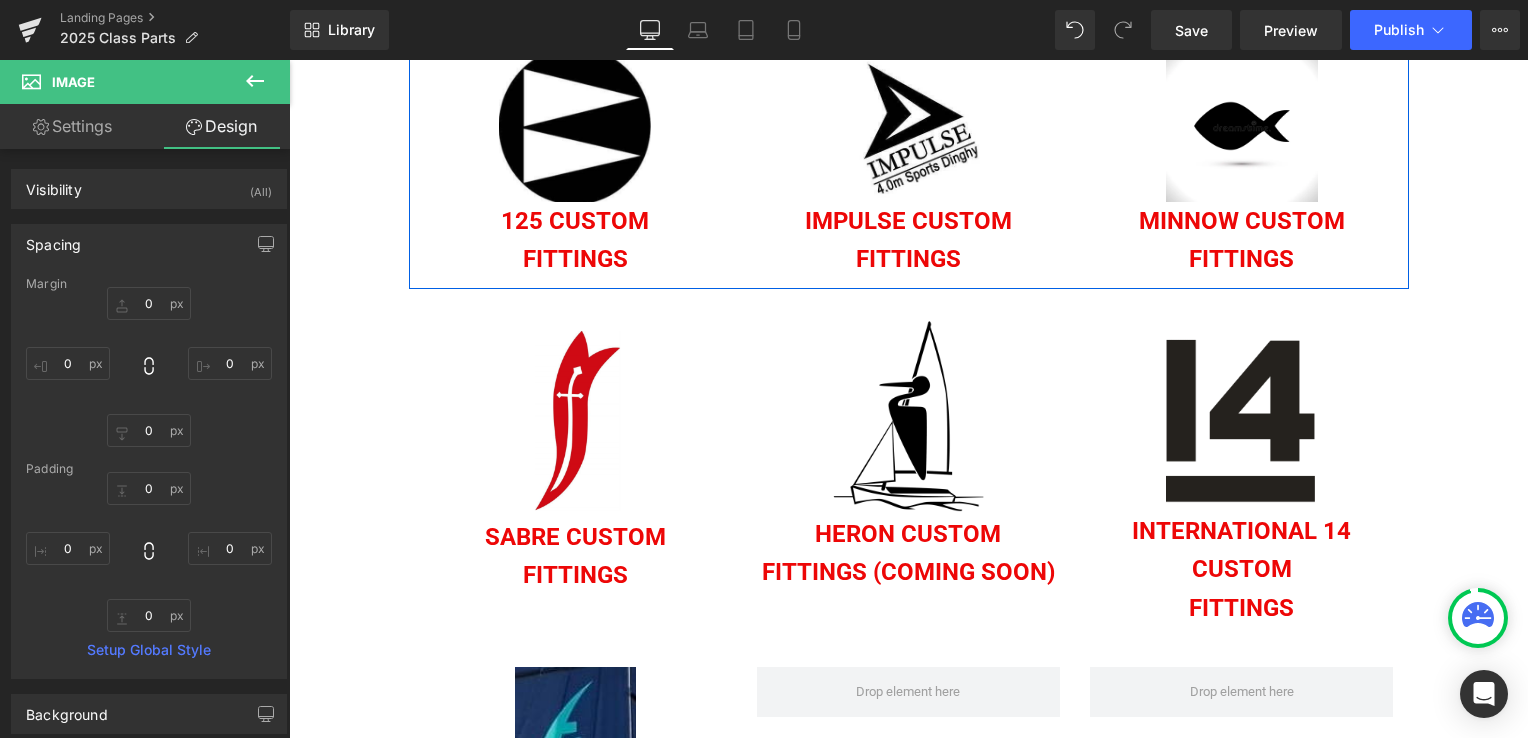 click on "Image         125 CUSTOM Heading         FITTINGS Heading         Image         IMPULSE CUSTOM FITTINGS Heading         Image         Minnow CUSTOM Heading         fITTINGS Heading         Row" at bounding box center (909, 154) 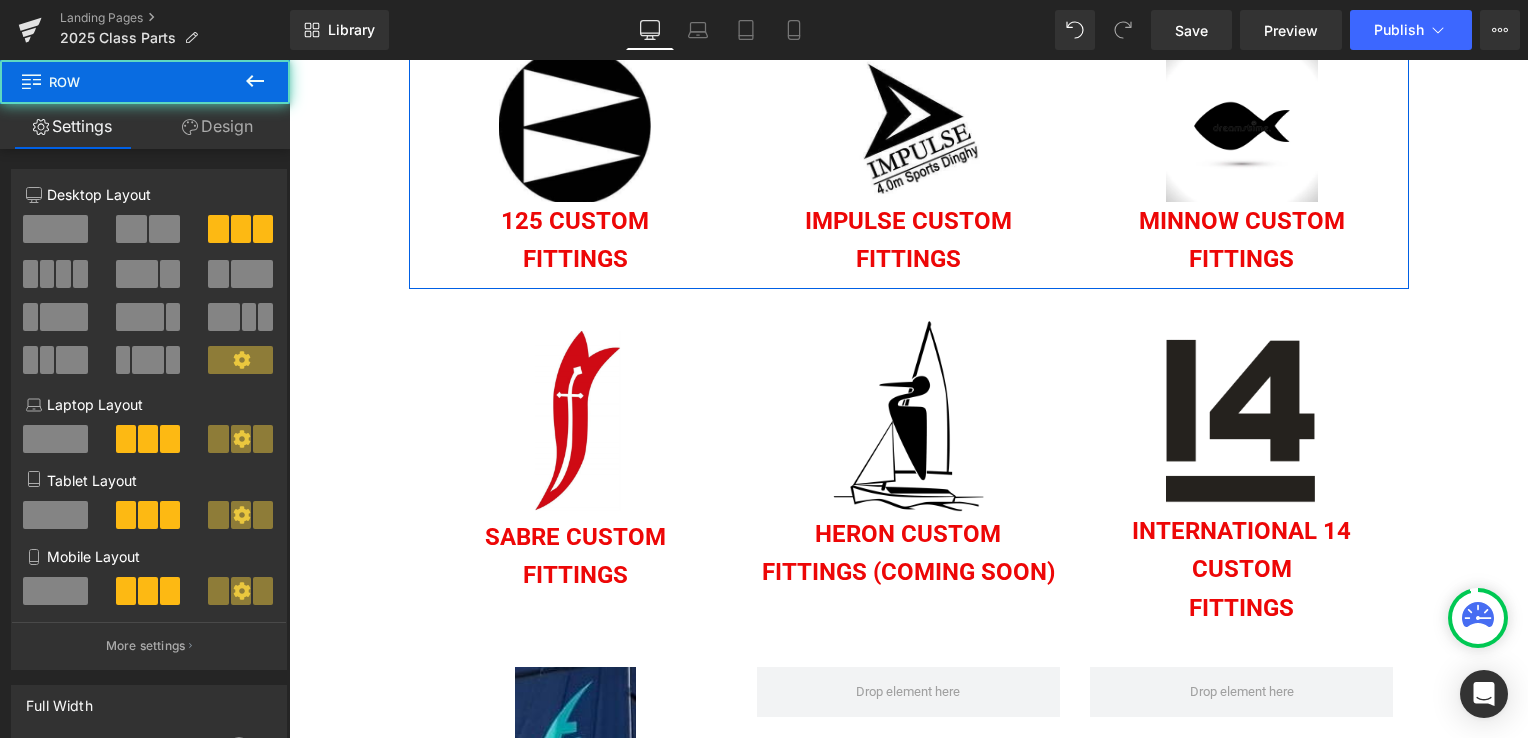 click on "Image         125 CUSTOM Heading         FITTINGS Heading         Image         IMPULSE CUSTOM FITTINGS Heading         Image         Minnow CUSTOM Heading         fITTINGS Heading         Row" at bounding box center [909, 154] 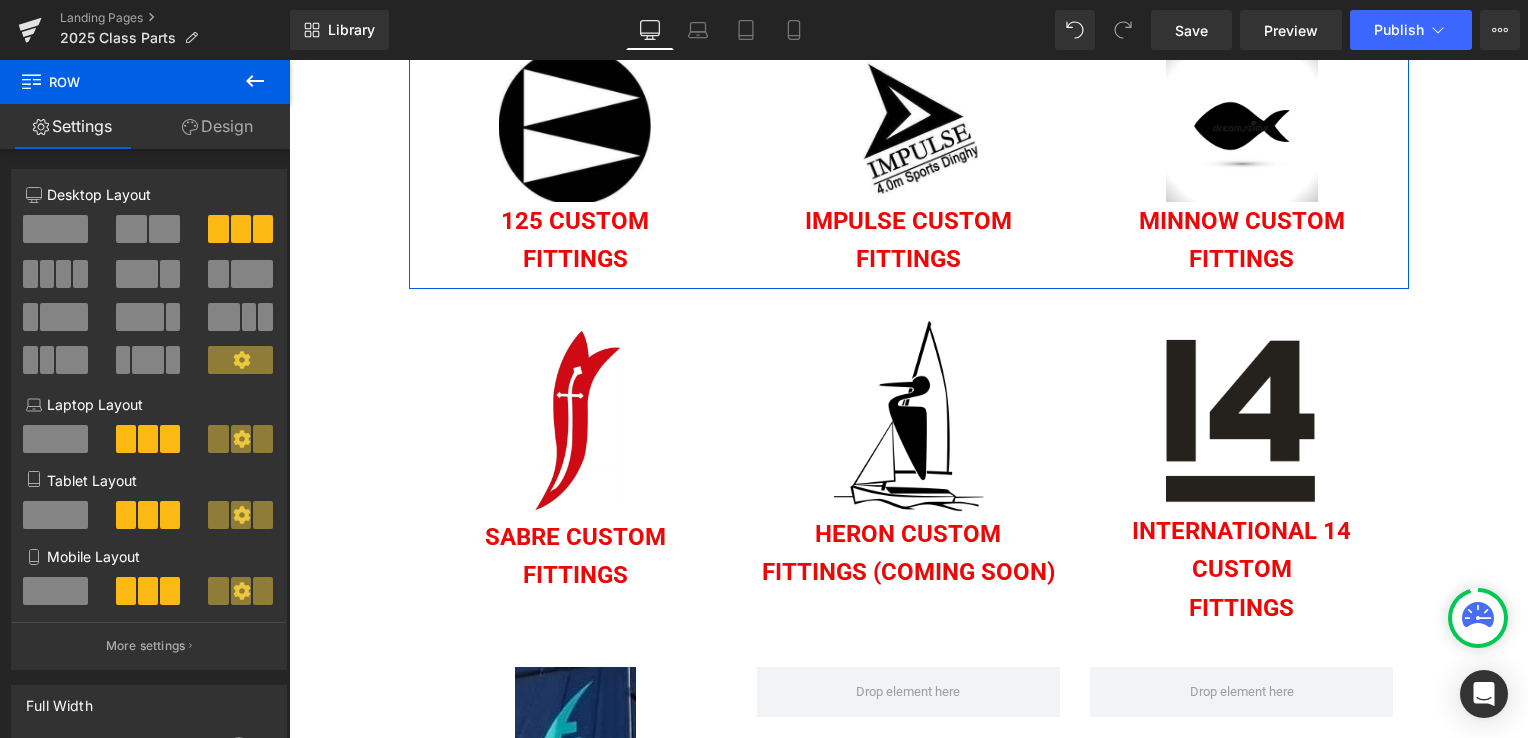 click on "Image         125 CUSTOM Heading         FITTINGS Heading         Image         IMPULSE CUSTOM FITTINGS Heading         Image         Minnow CUSTOM Heading         fITTINGS Heading         Row" at bounding box center (909, 154) 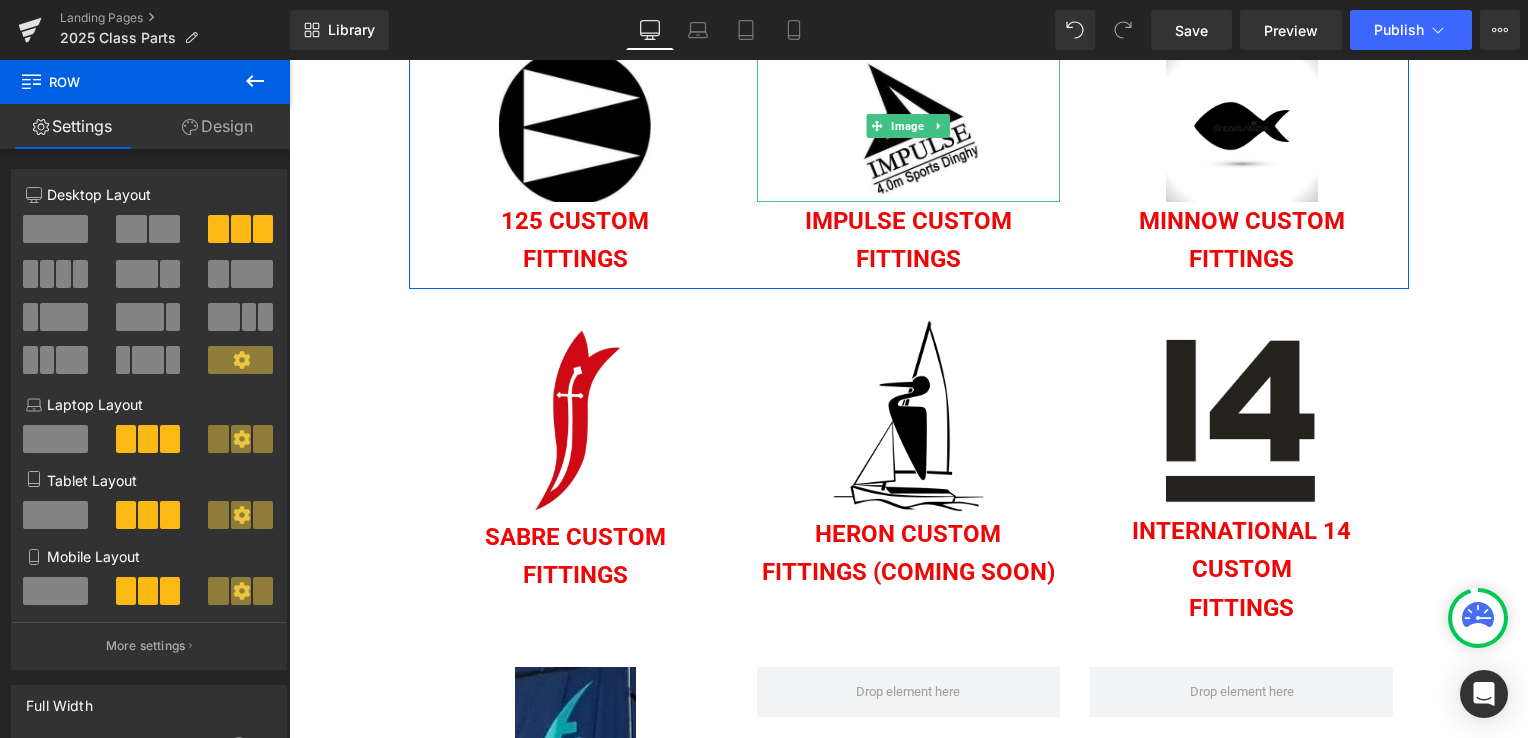 click at bounding box center [908, 126] 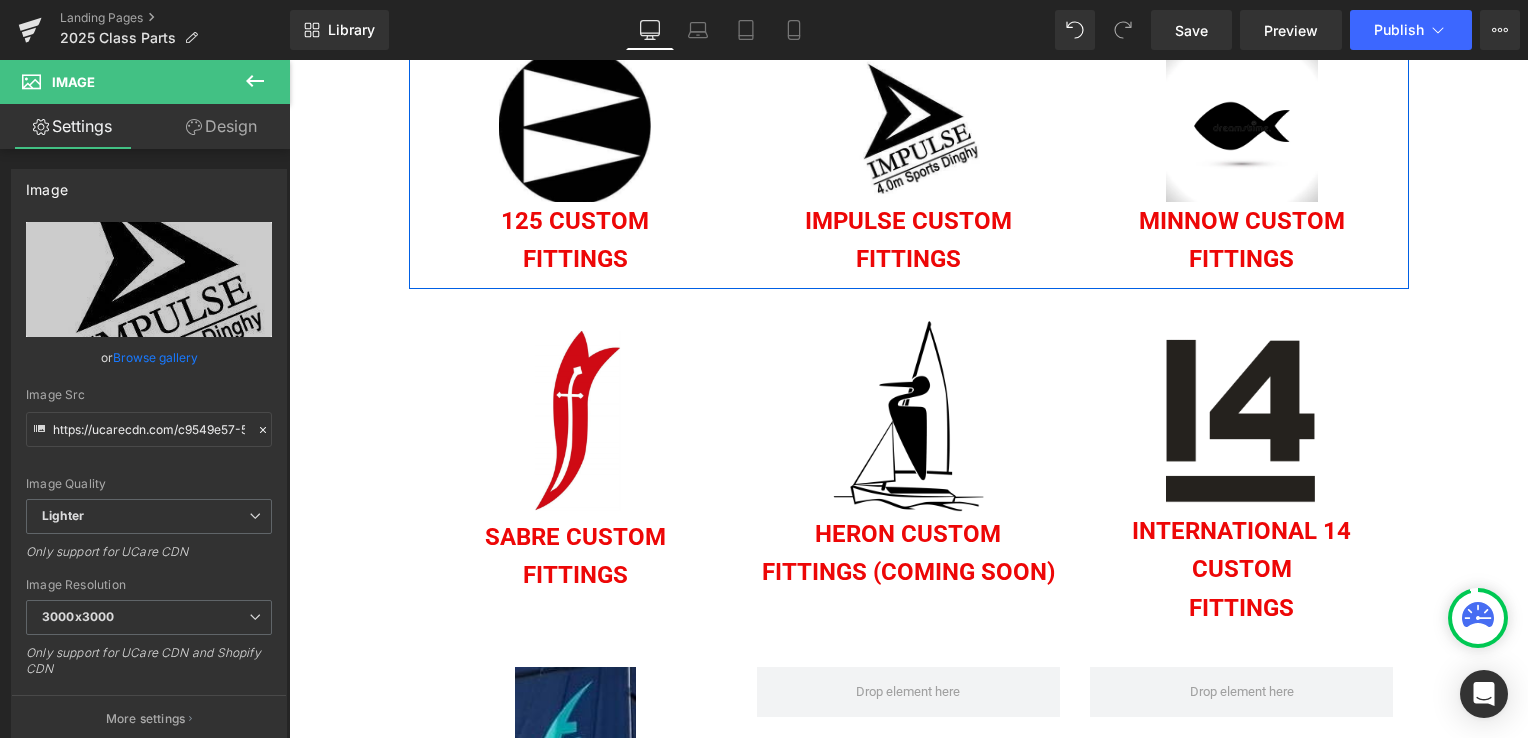click at bounding box center (575, 126) 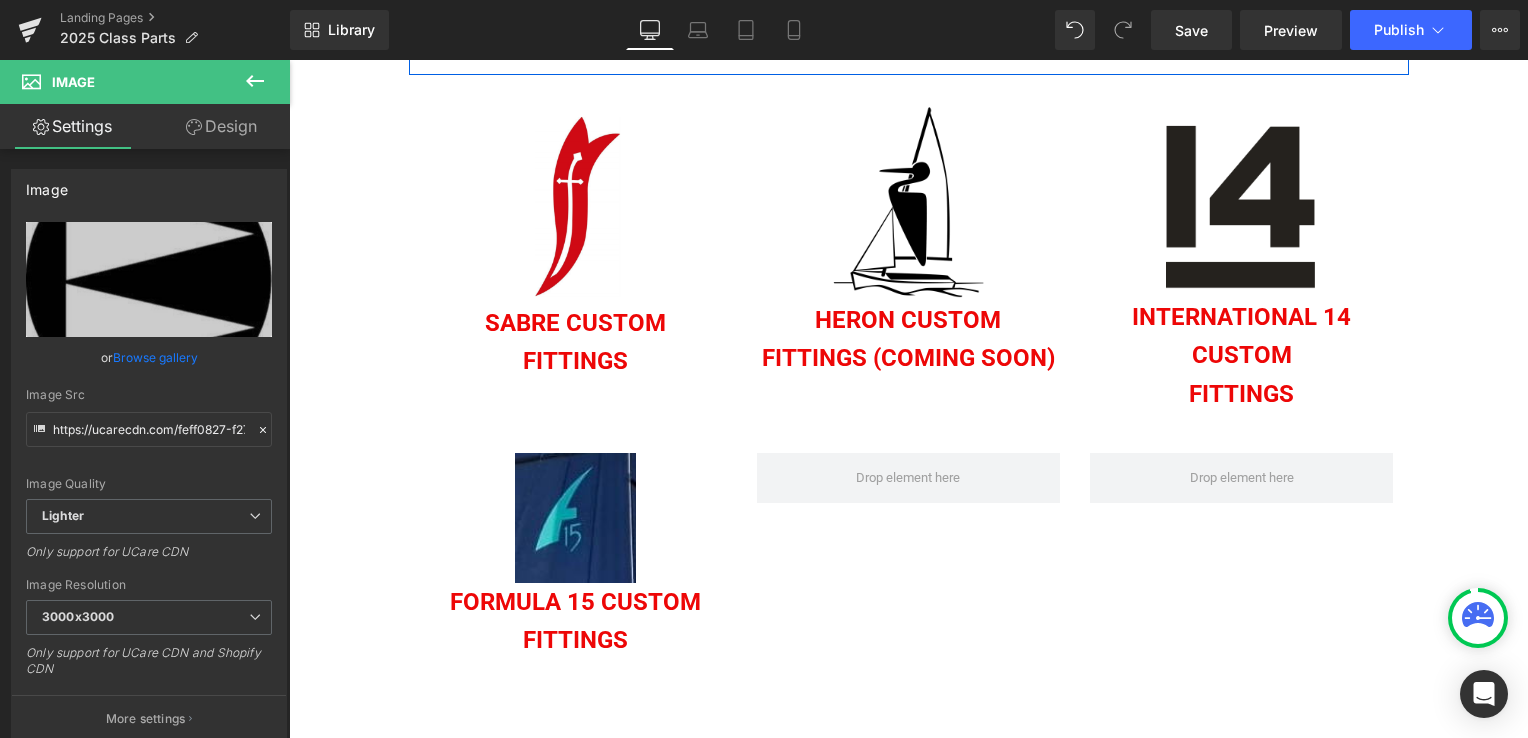 scroll, scrollTop: 328, scrollLeft: 0, axis: vertical 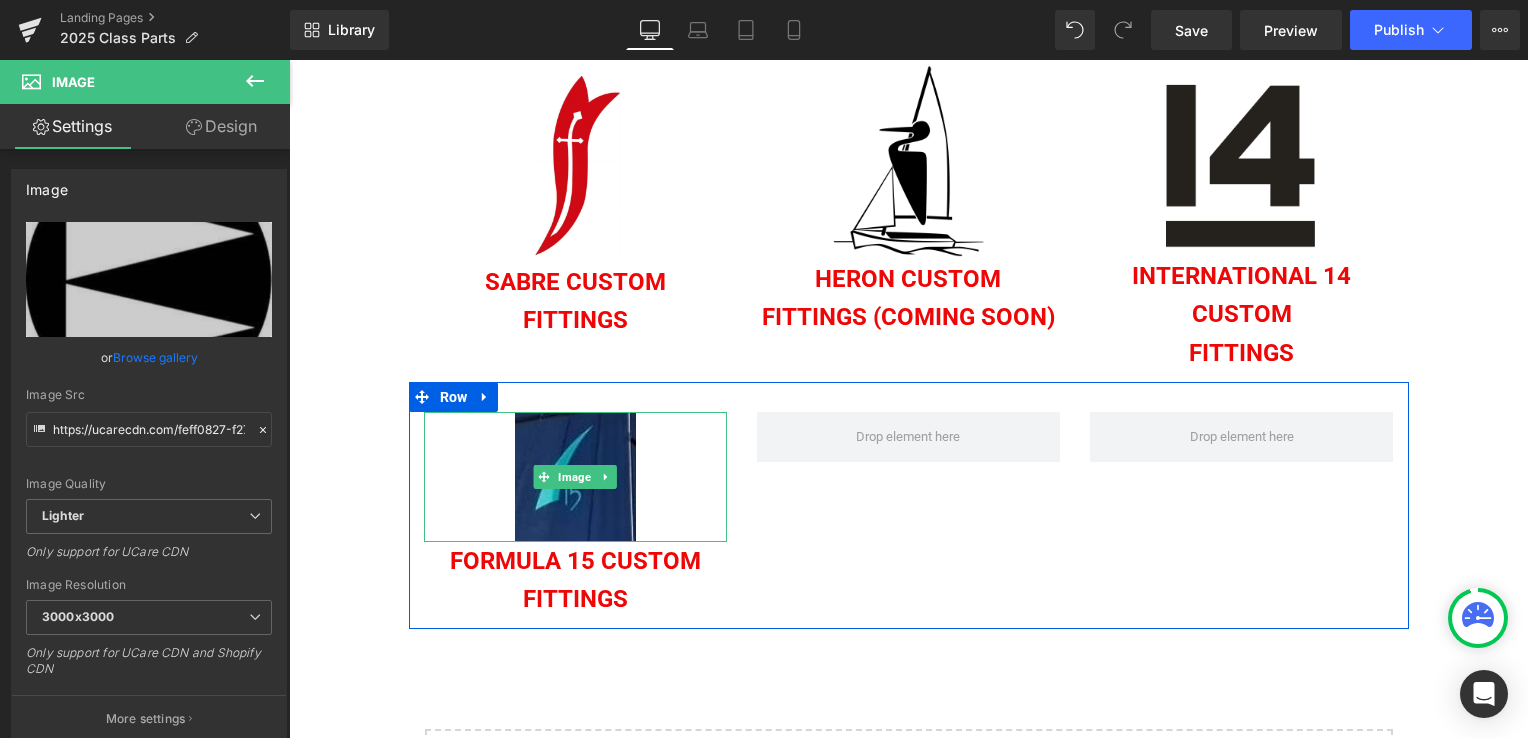 click at bounding box center [575, 477] 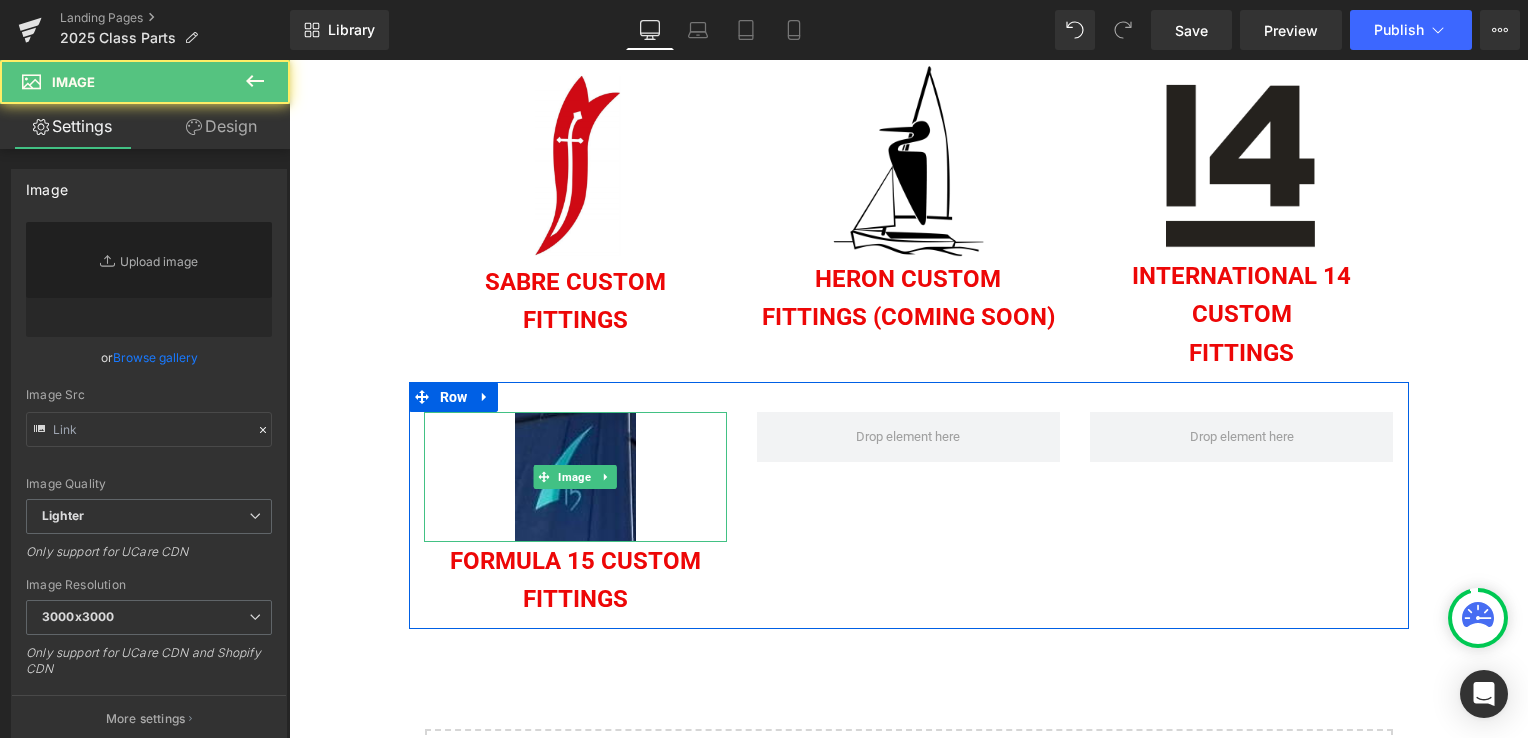 type on "https://ucarecdn.com/9cede19b-17ed-43b2-81d1-a745dc0413c4/-/format/auto/-/preview/3000x3000/-/quality/lighter/F15.png" 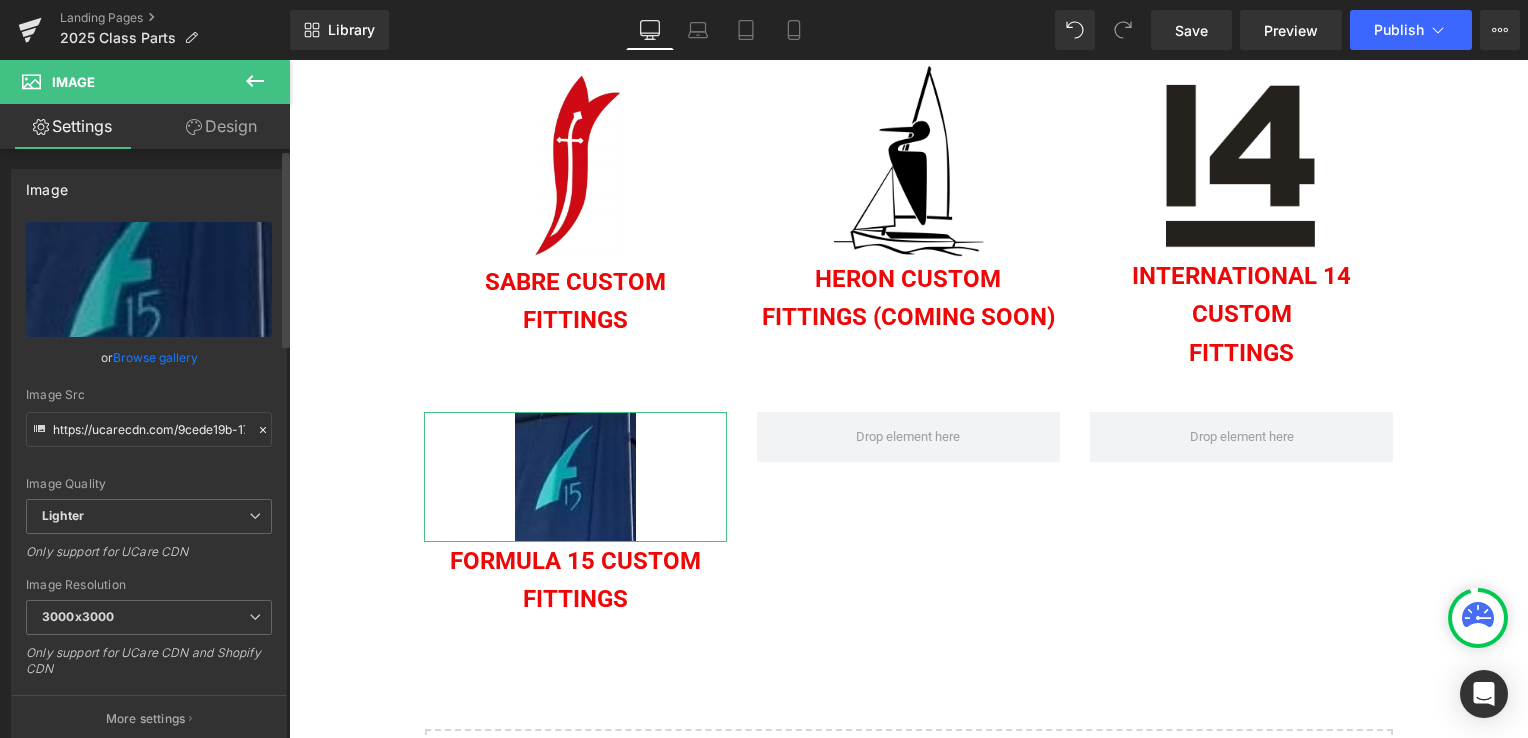click on "Browse gallery" at bounding box center [155, 357] 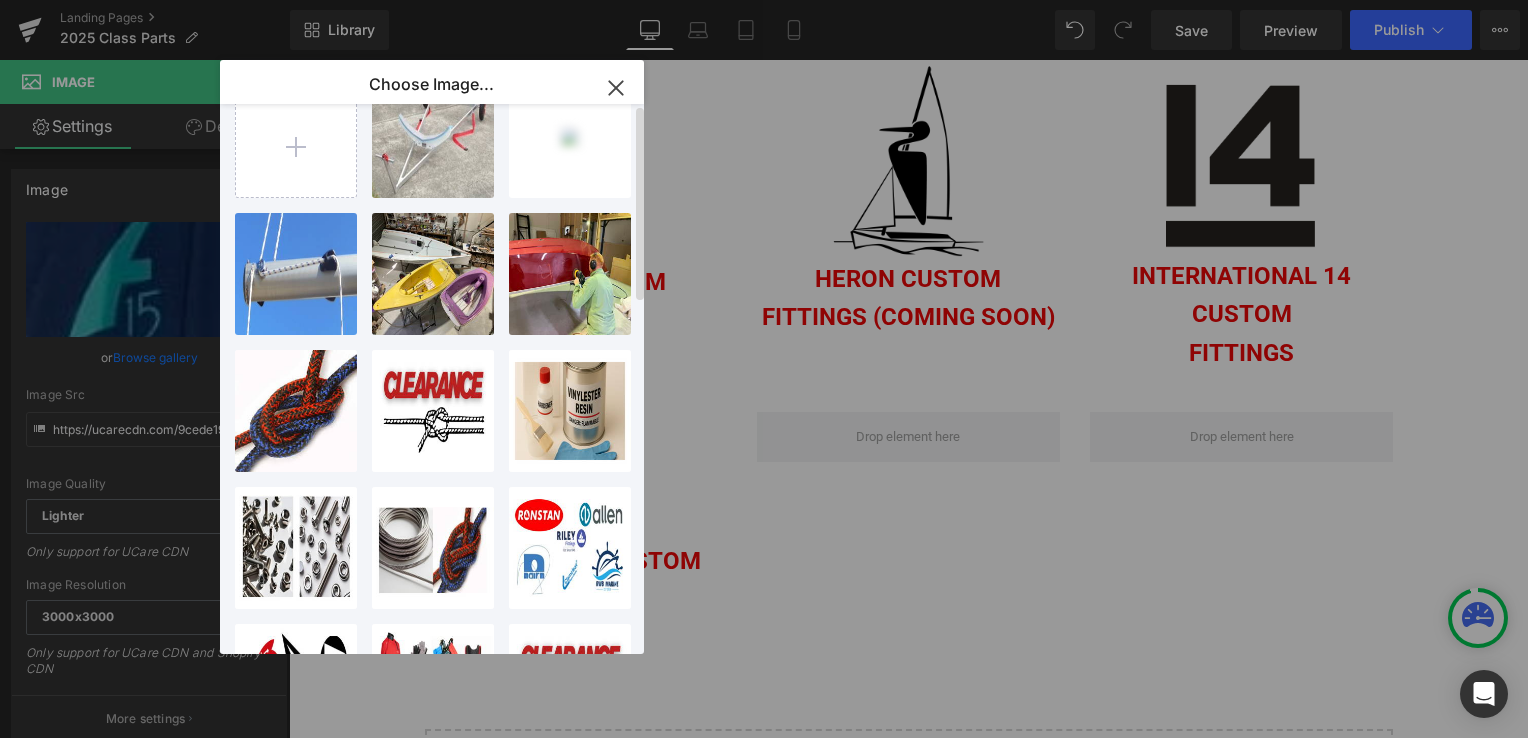 scroll, scrollTop: 0, scrollLeft: 0, axis: both 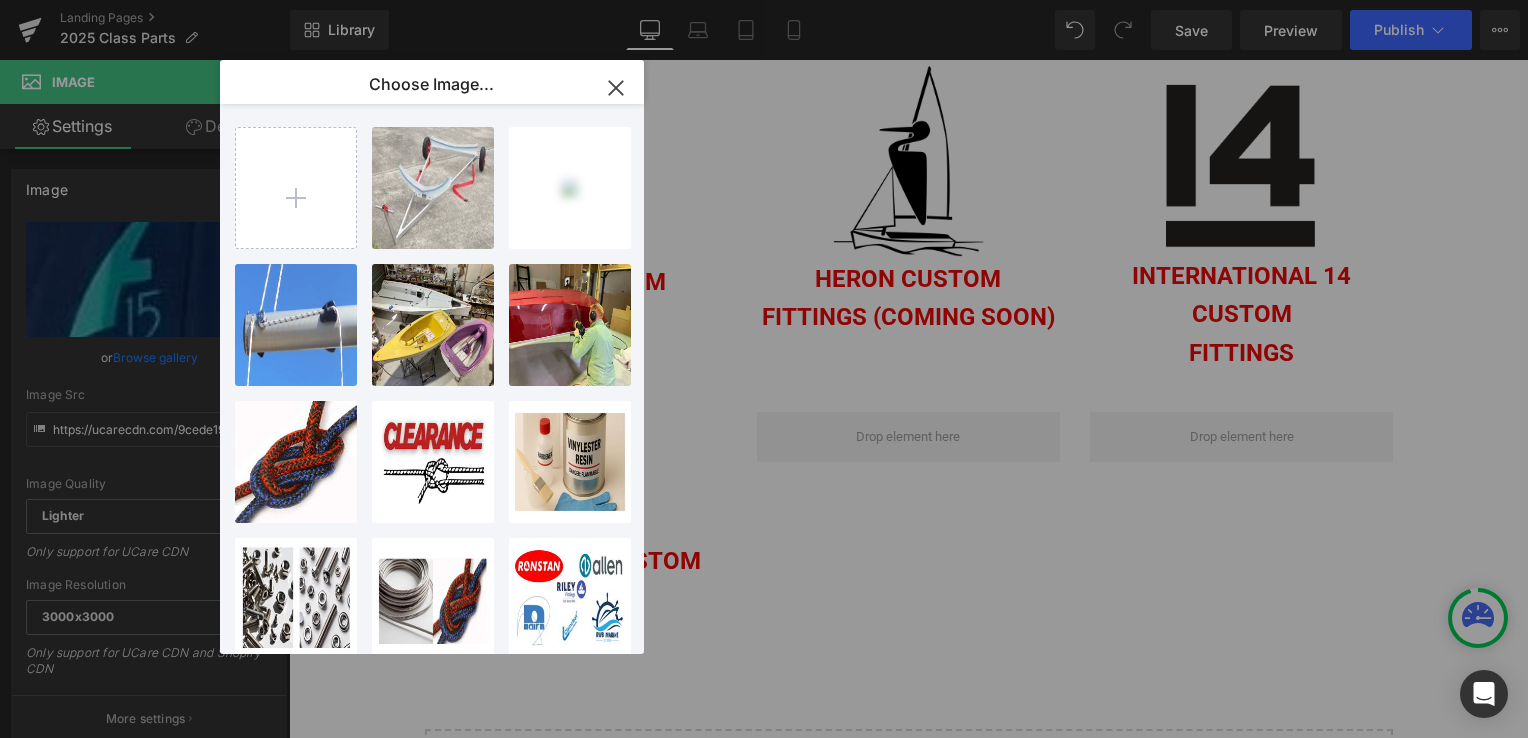 click 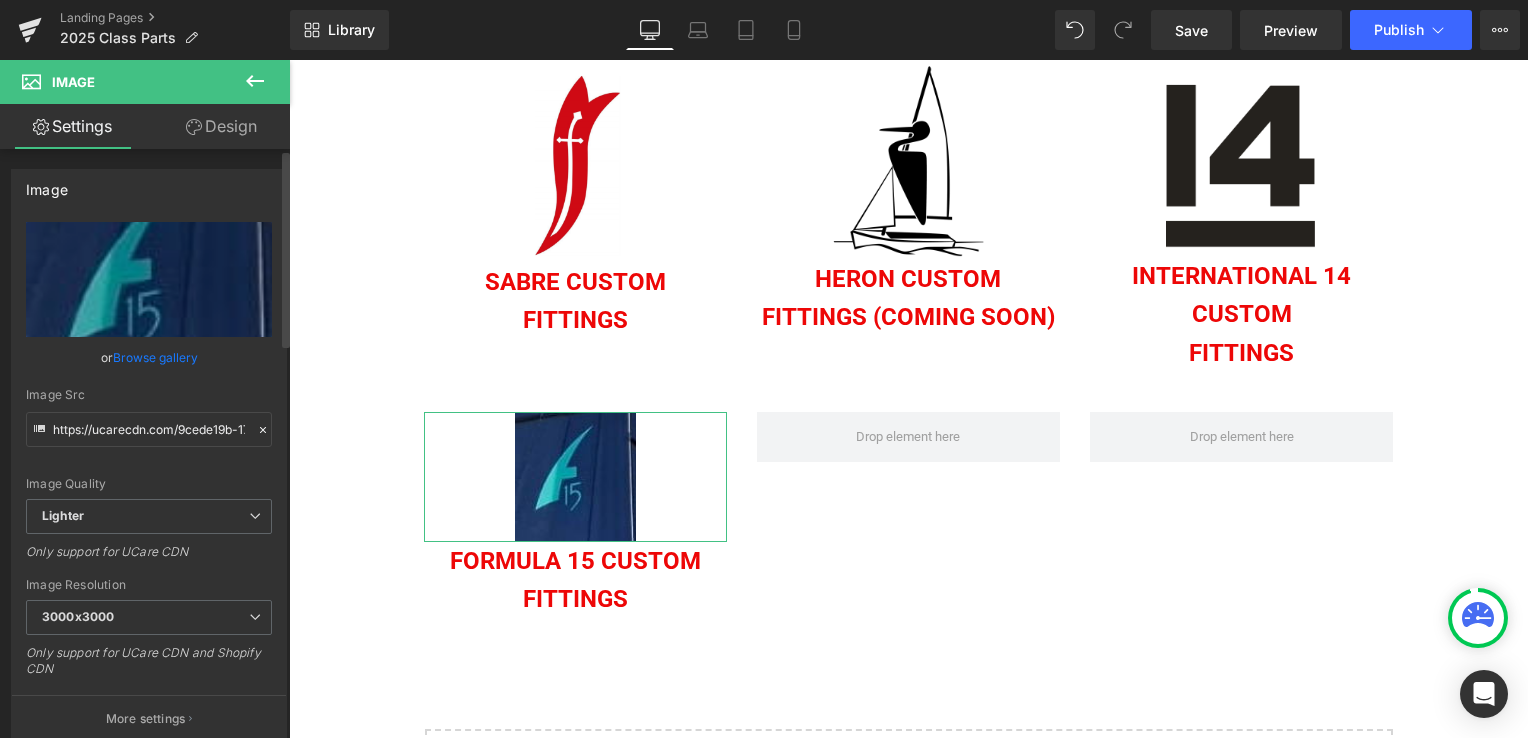 click 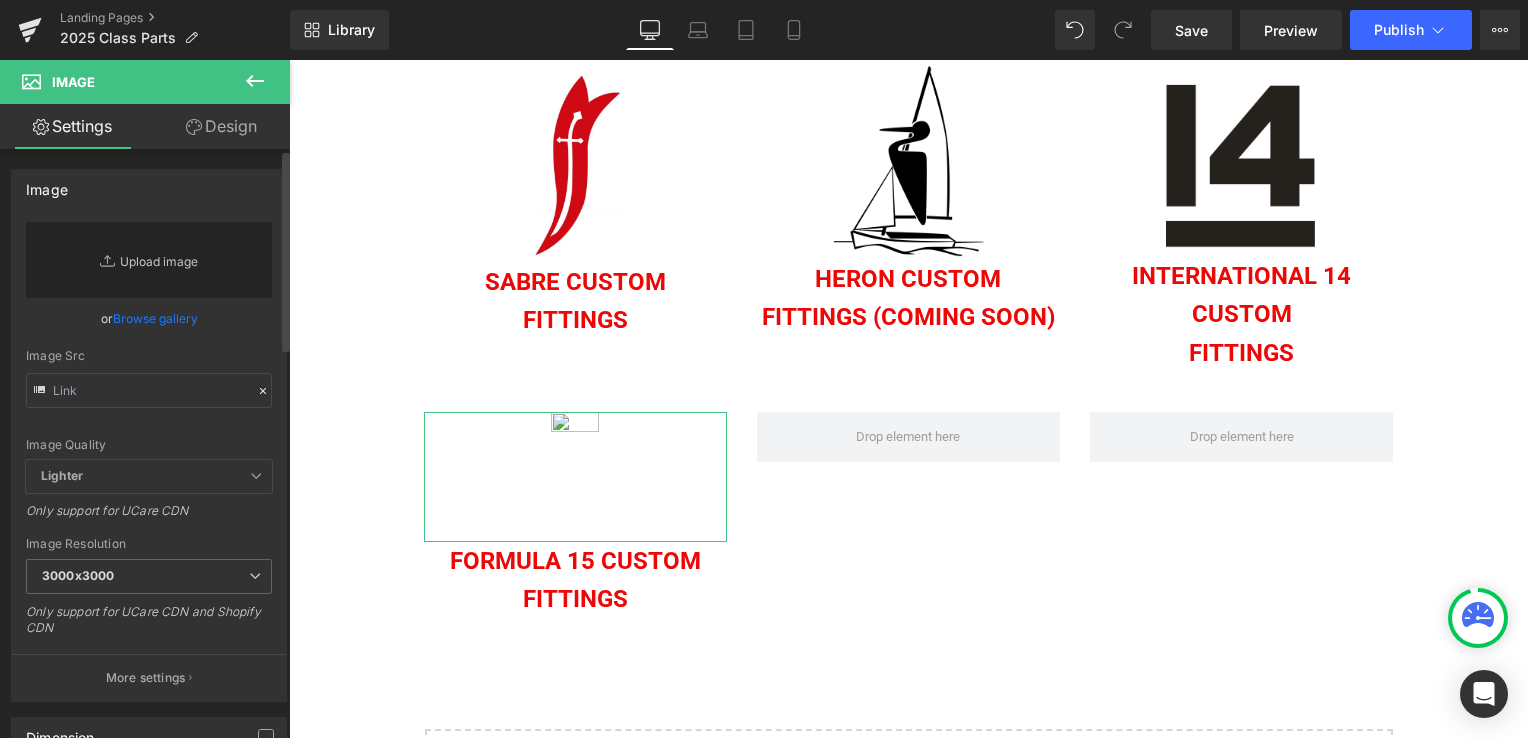 click on "Replace Image" at bounding box center (149, 260) 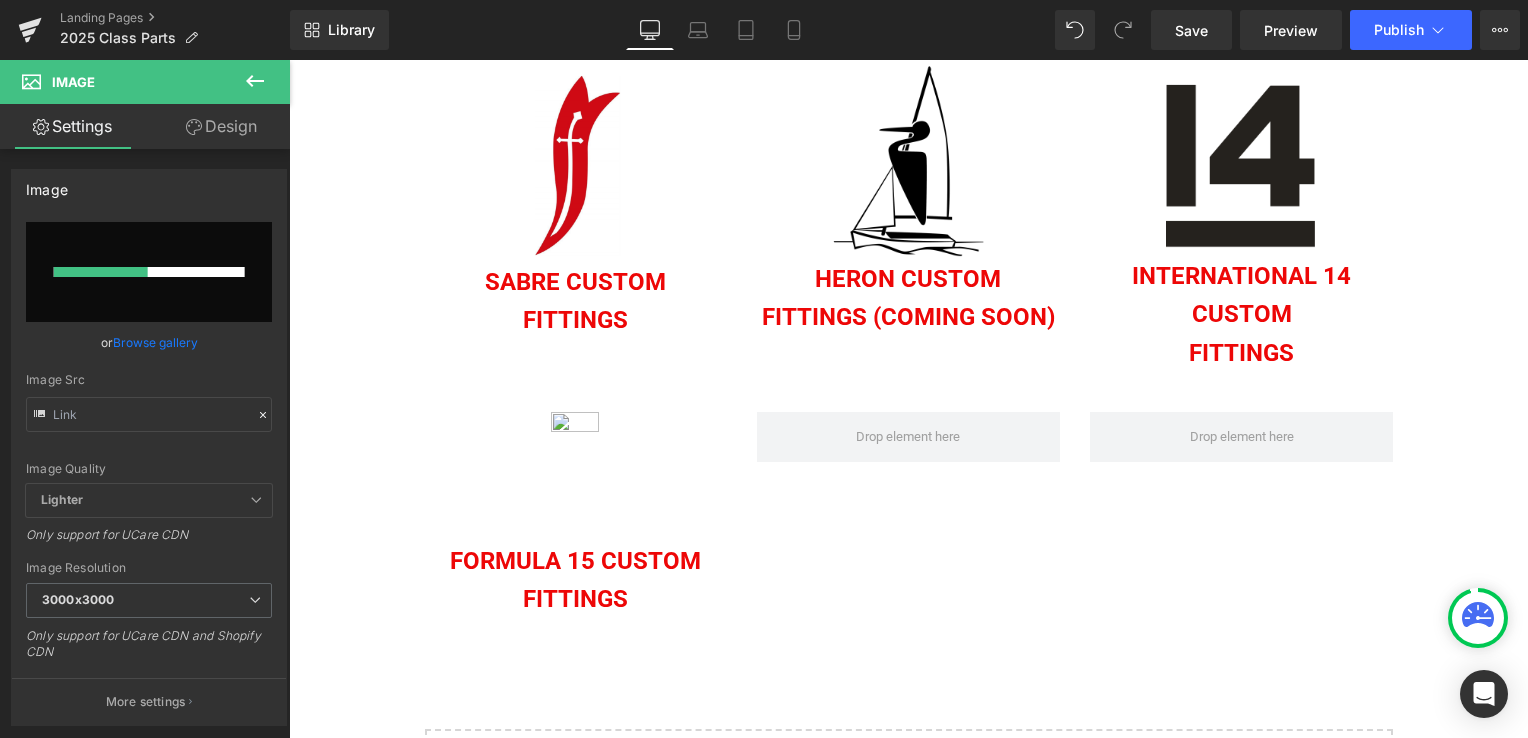 type 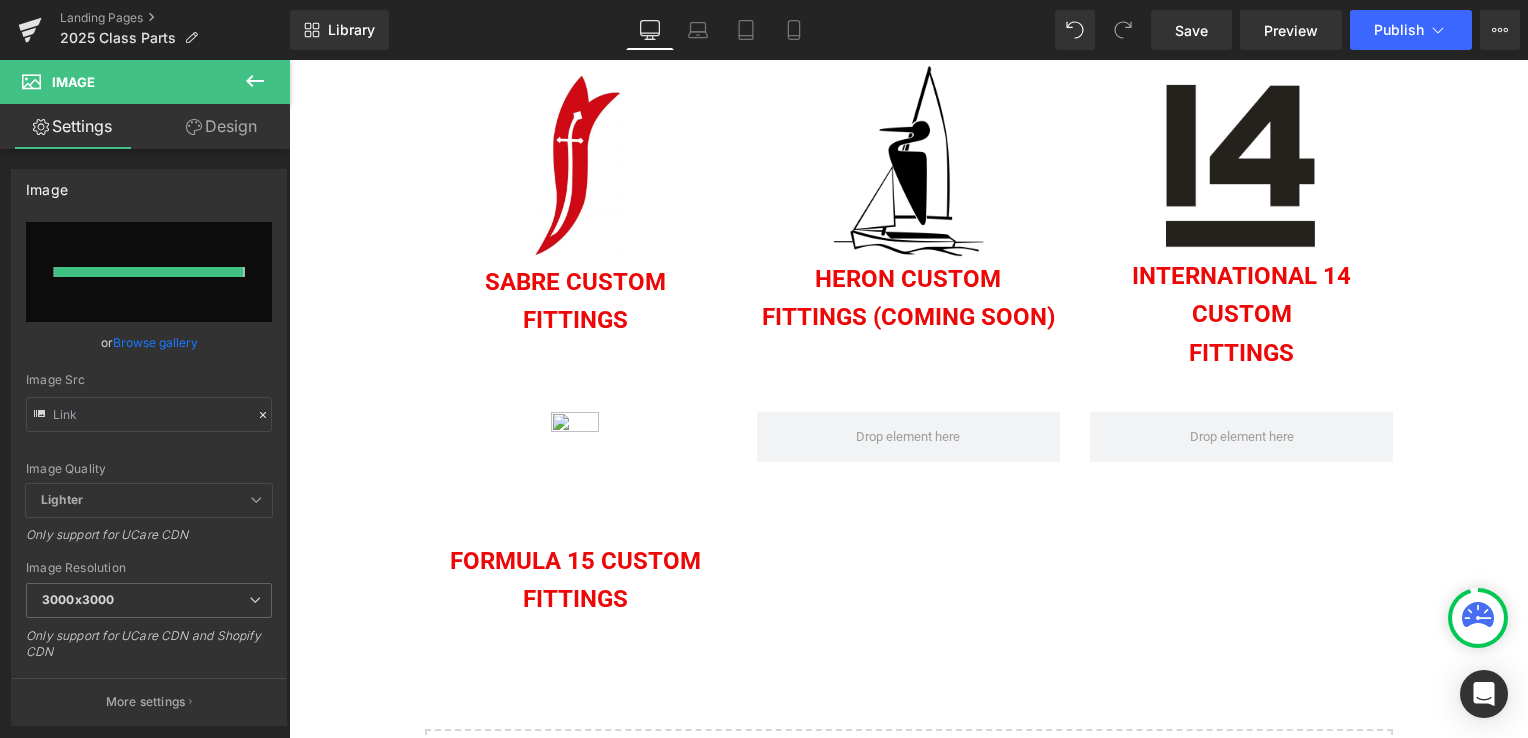 type on "https://ucarecdn.com/07bc3edc-e51d-4afe-8ead-ccbdcffc7256/F15%20Logo.gif" 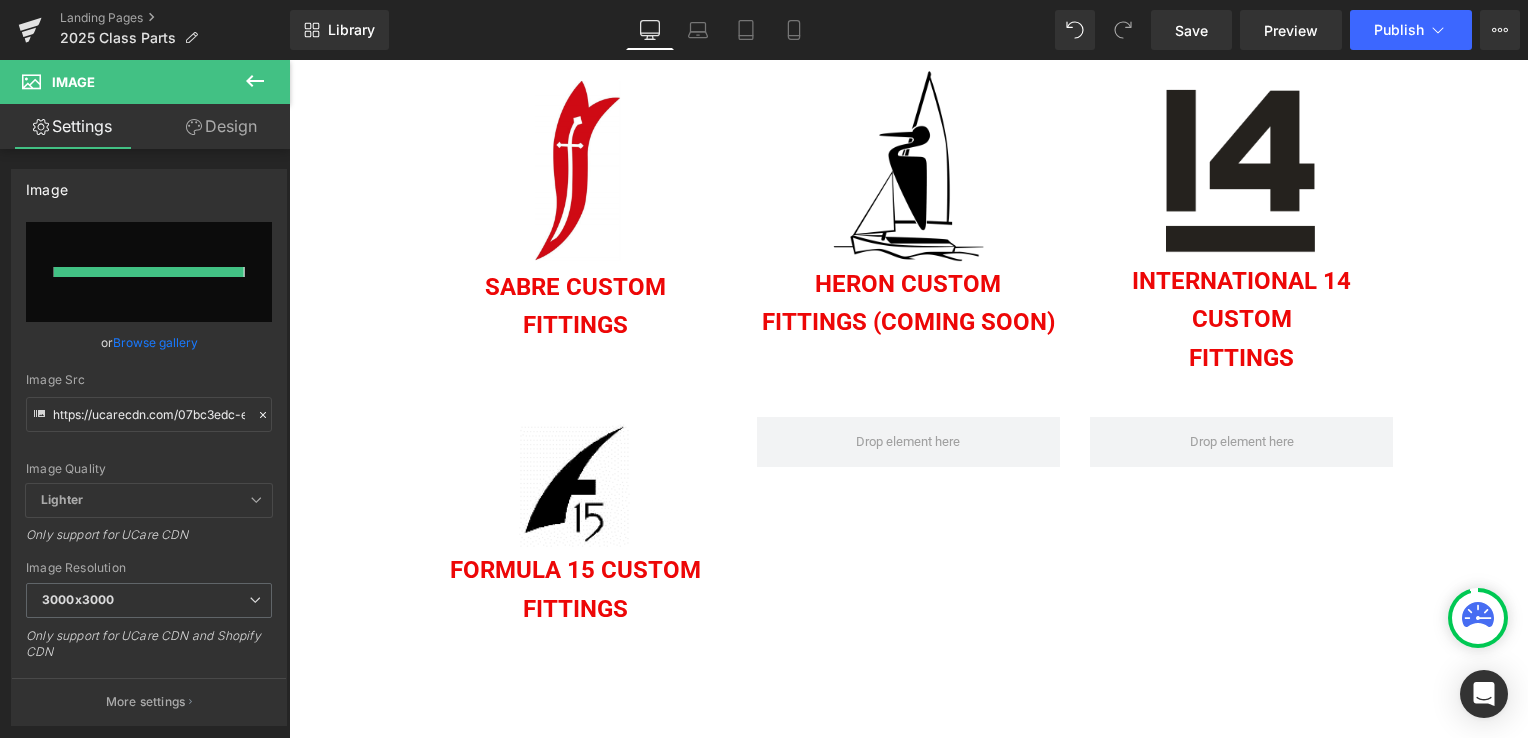 scroll, scrollTop: 404, scrollLeft: 0, axis: vertical 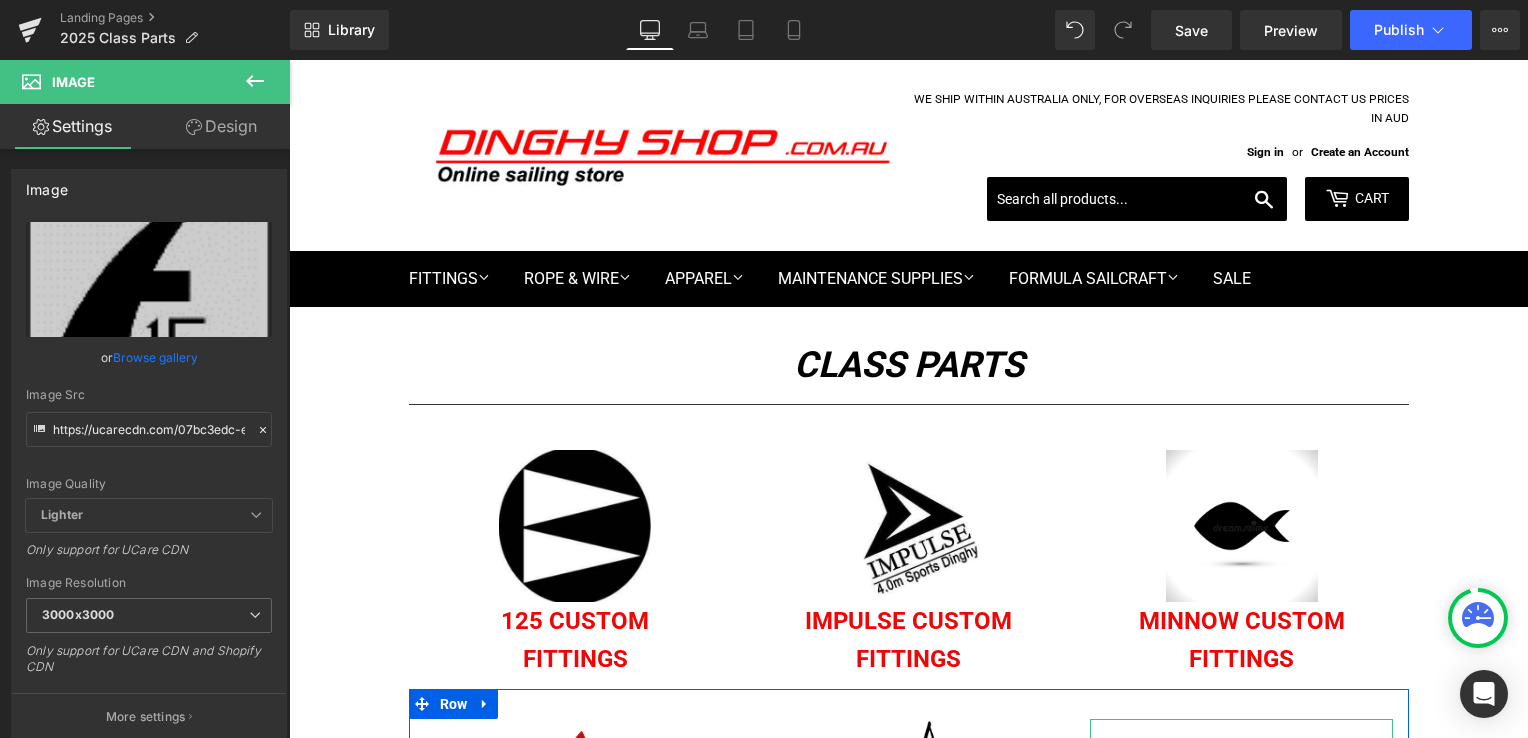 click at bounding box center [1242, 815] 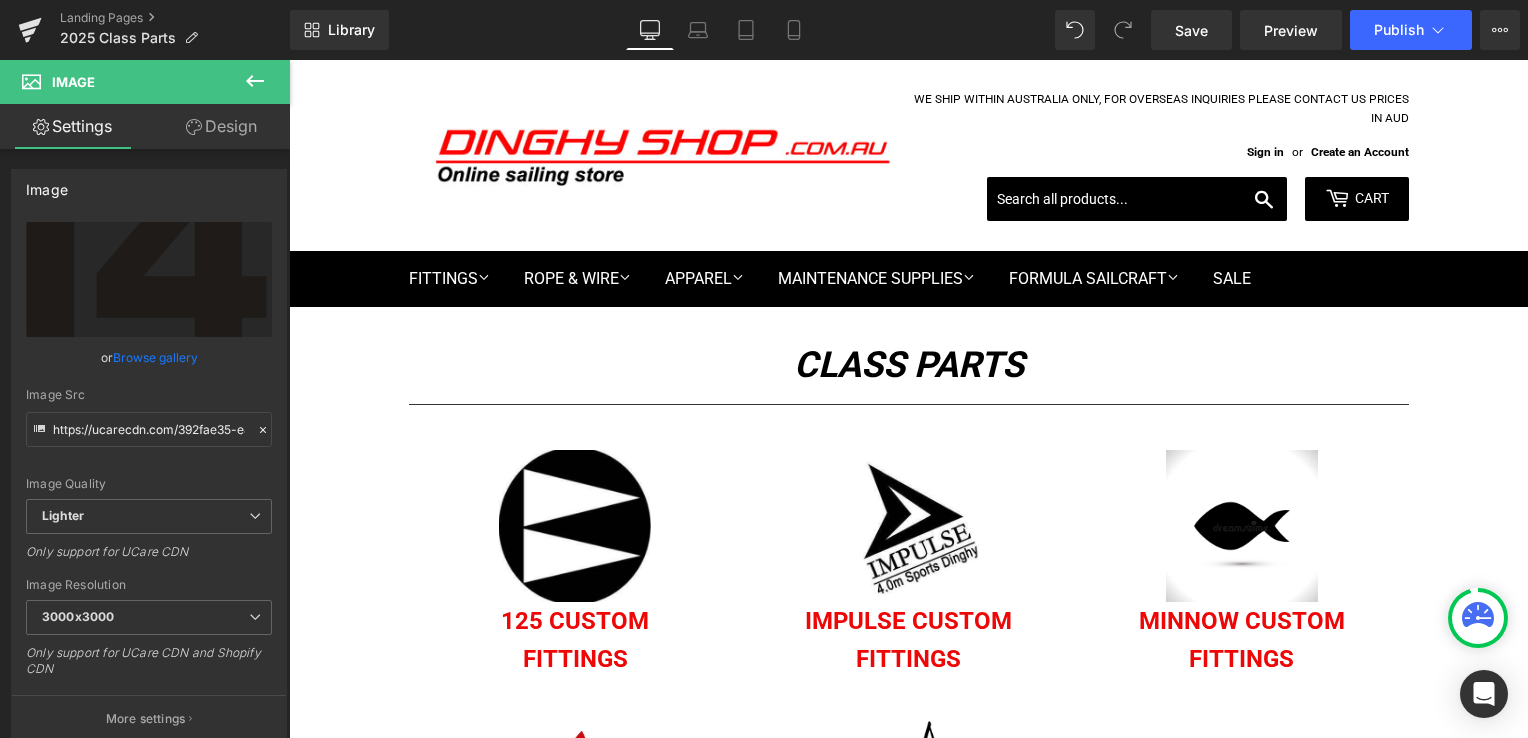 scroll, scrollTop: 304, scrollLeft: 0, axis: vertical 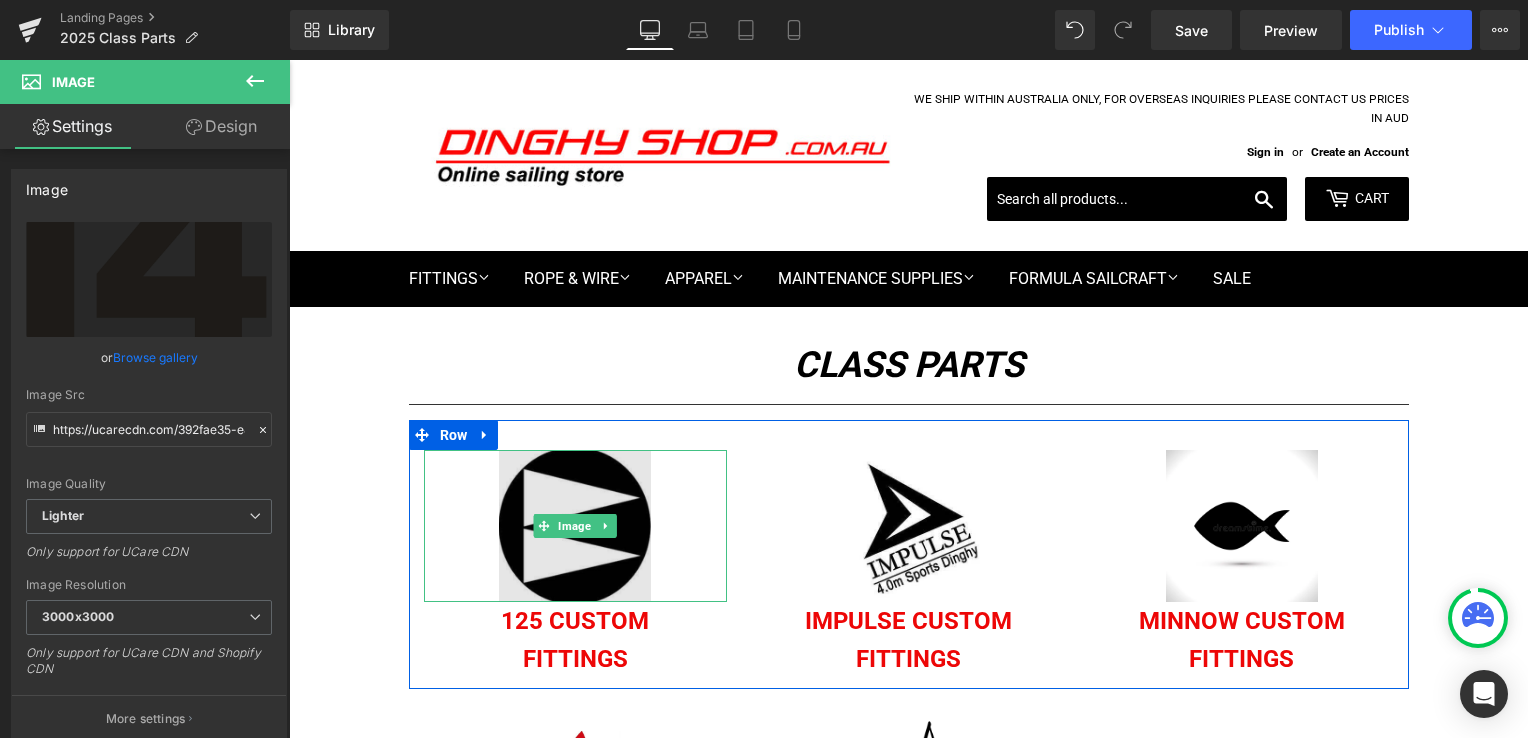 click at bounding box center (575, 526) 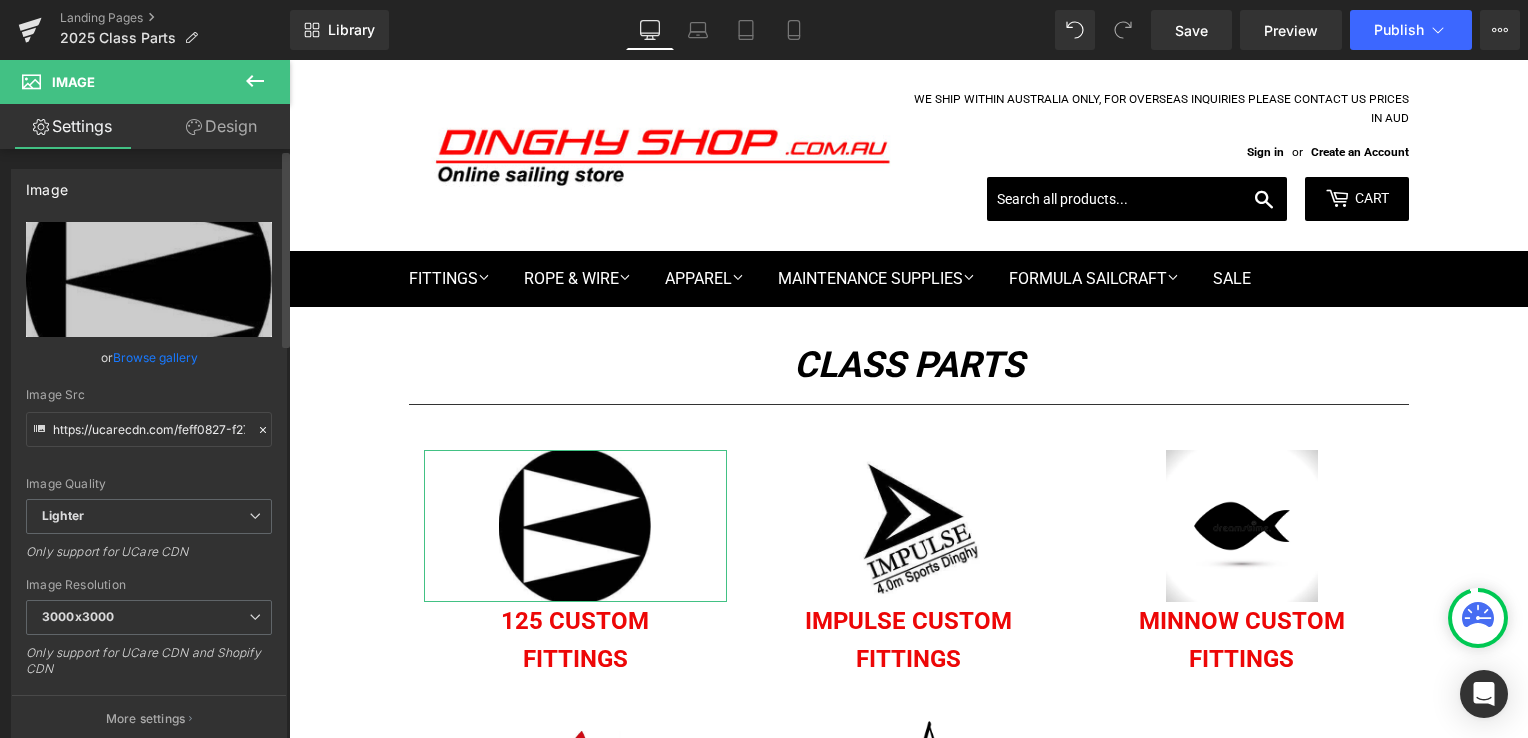 click 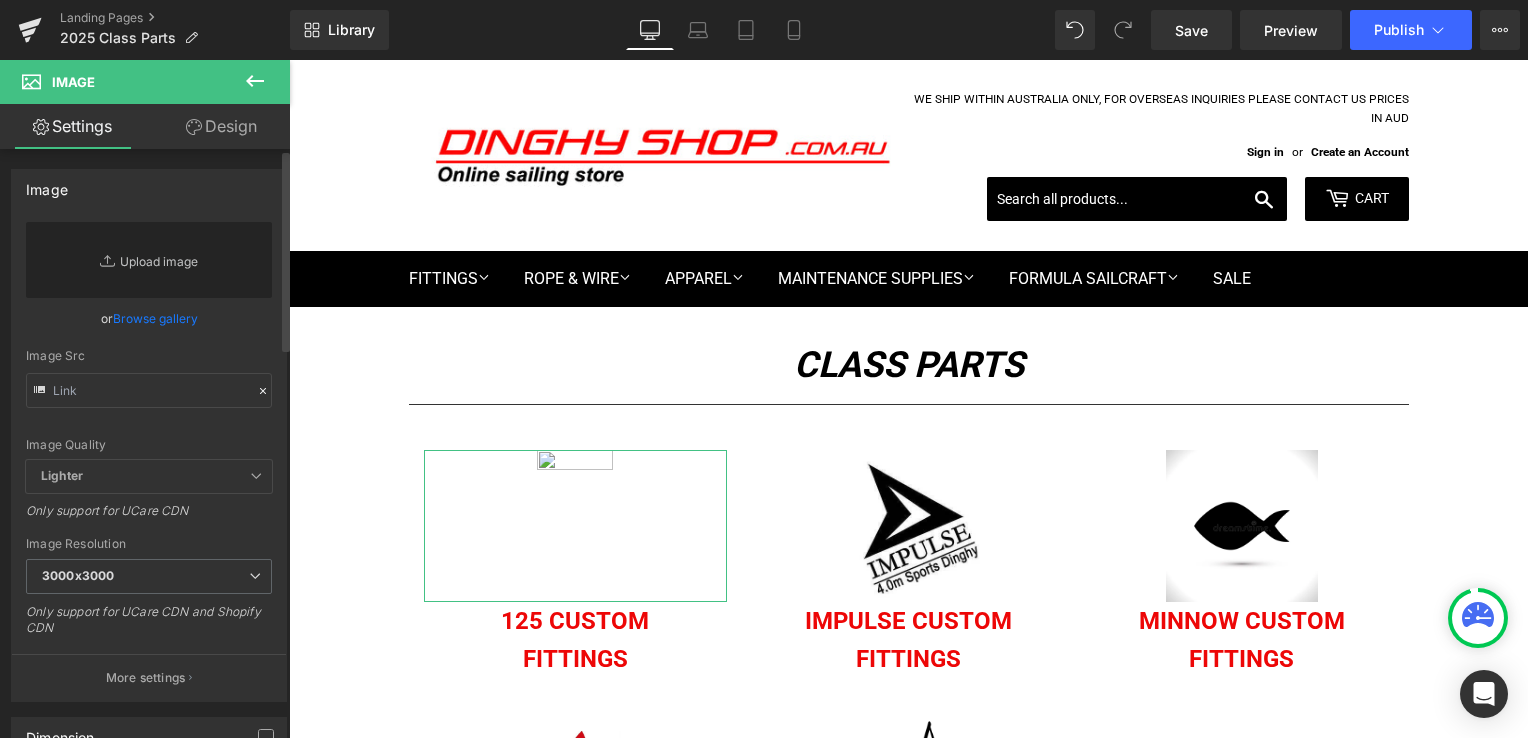 click on "Replace Image" at bounding box center [149, 260] 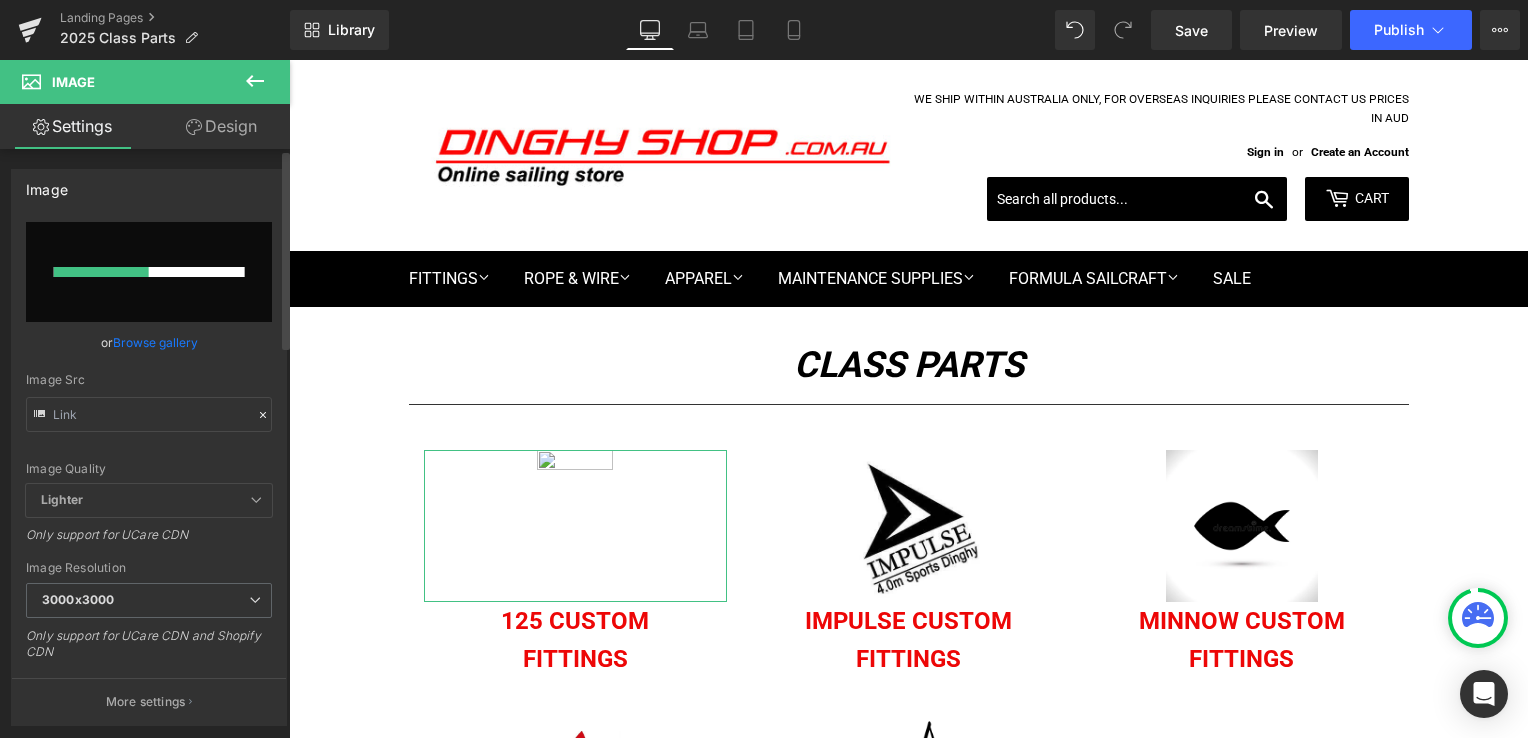 type 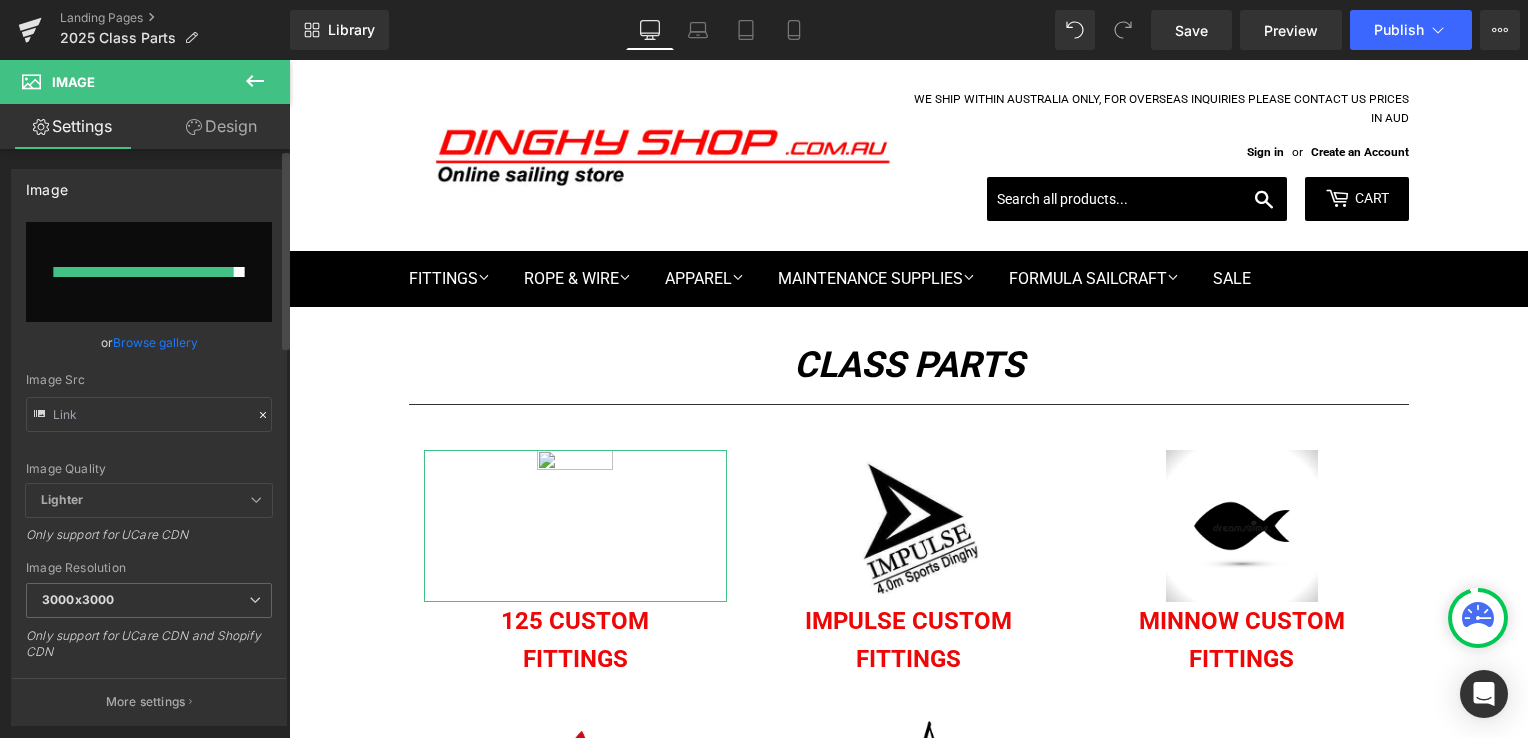 type on "https://ucarecdn.com/640c6d90-ddbf-4f49-817c-9894de570609/-/format/auto/-/preview/3000x3000/-/quality/lighter/125%20Logo%20snip.png" 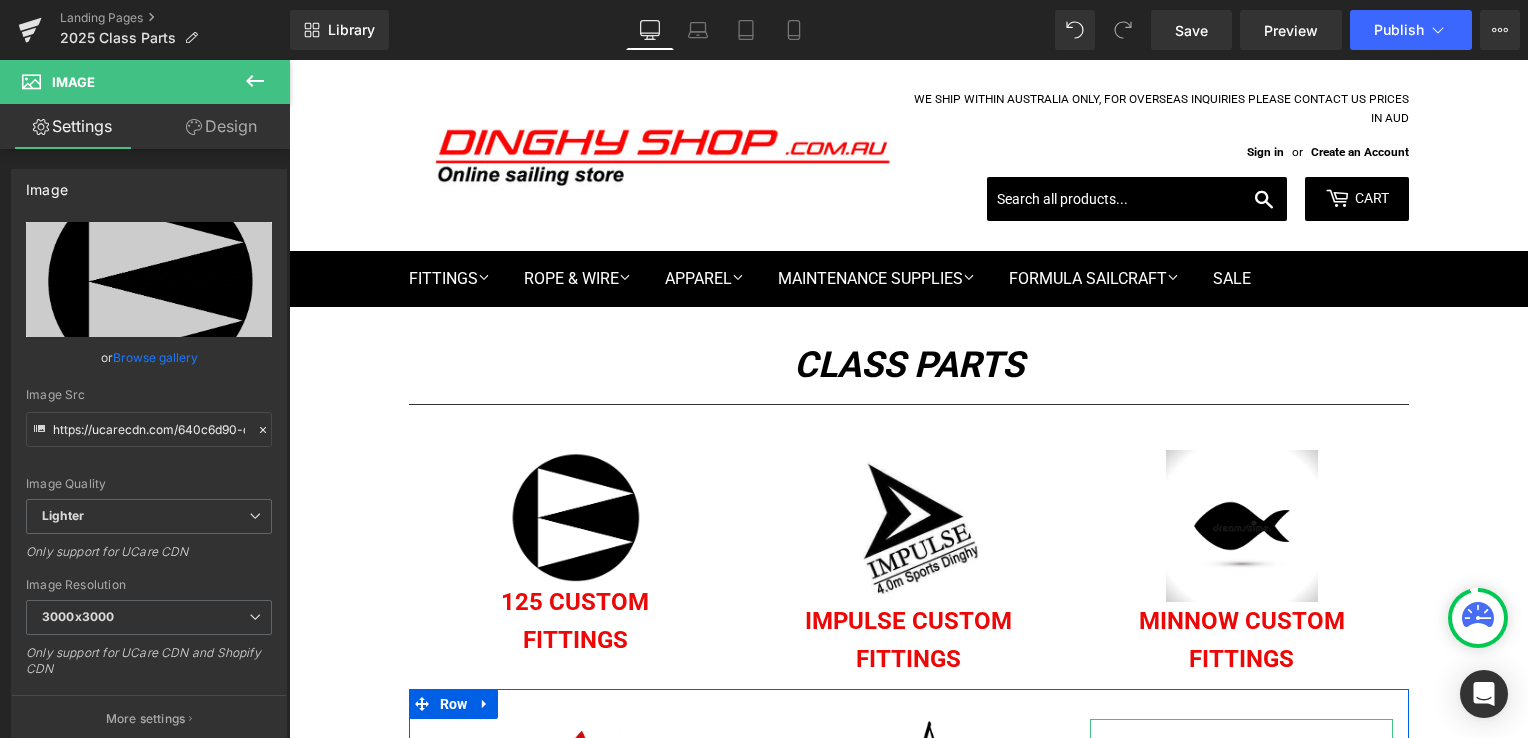 click at bounding box center [1272, 815] 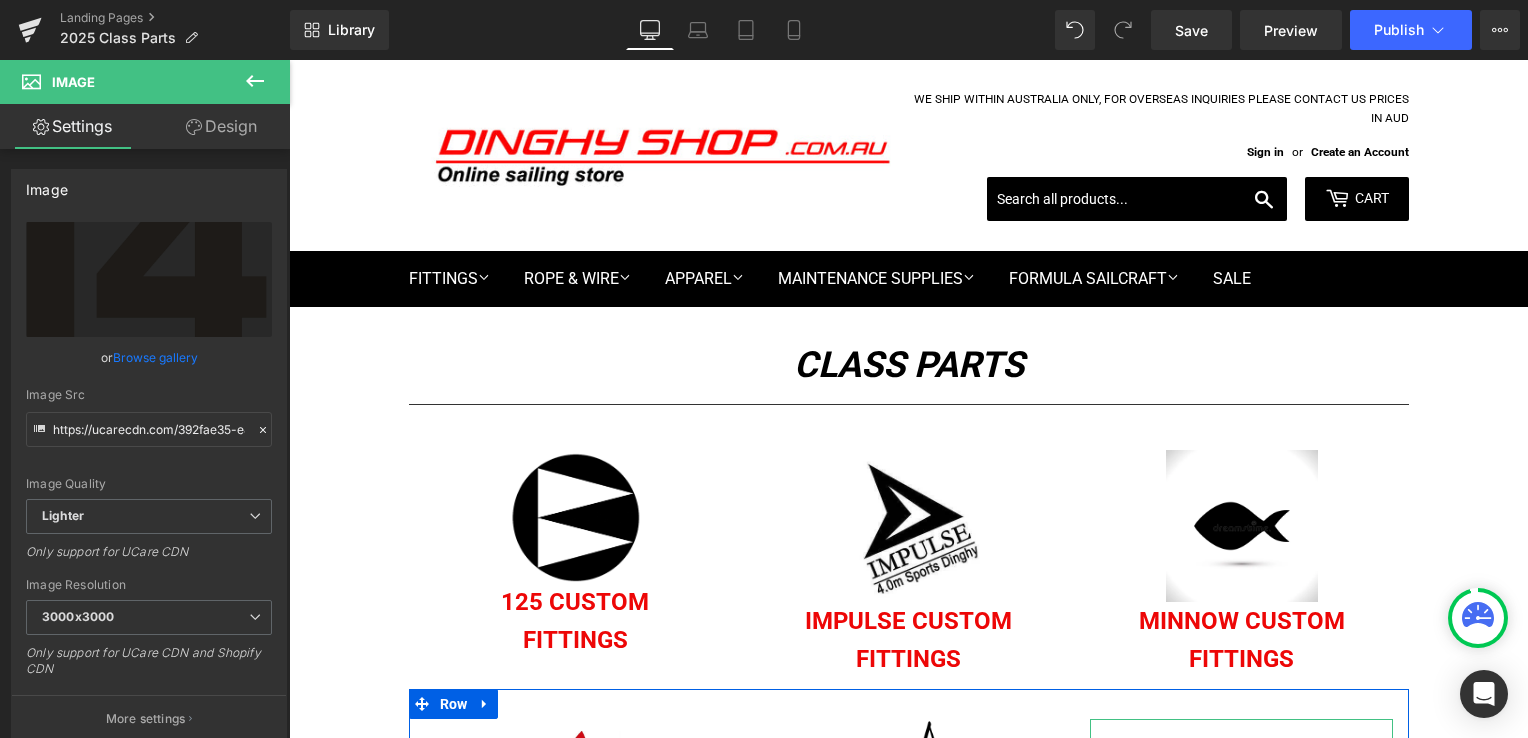 click 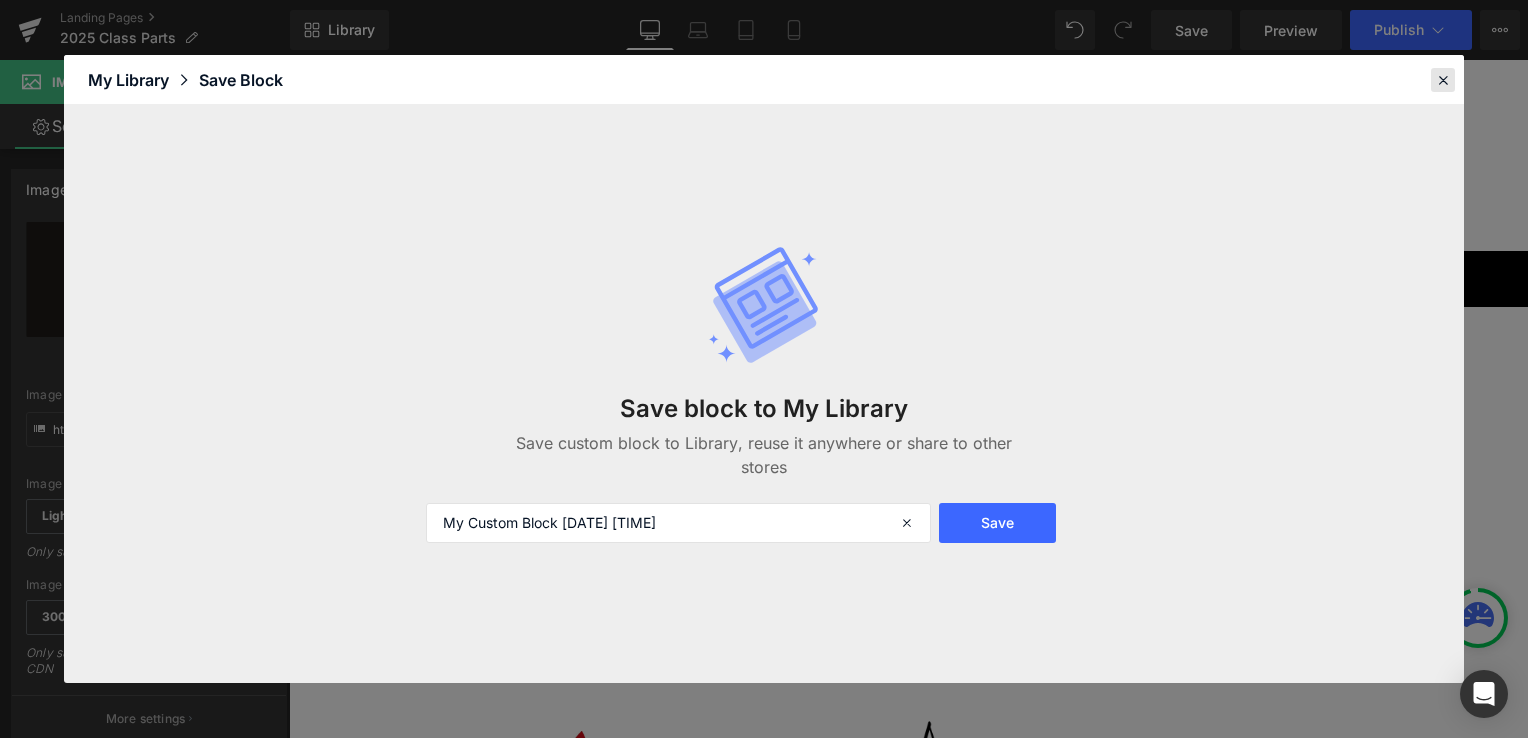 click at bounding box center (1443, 80) 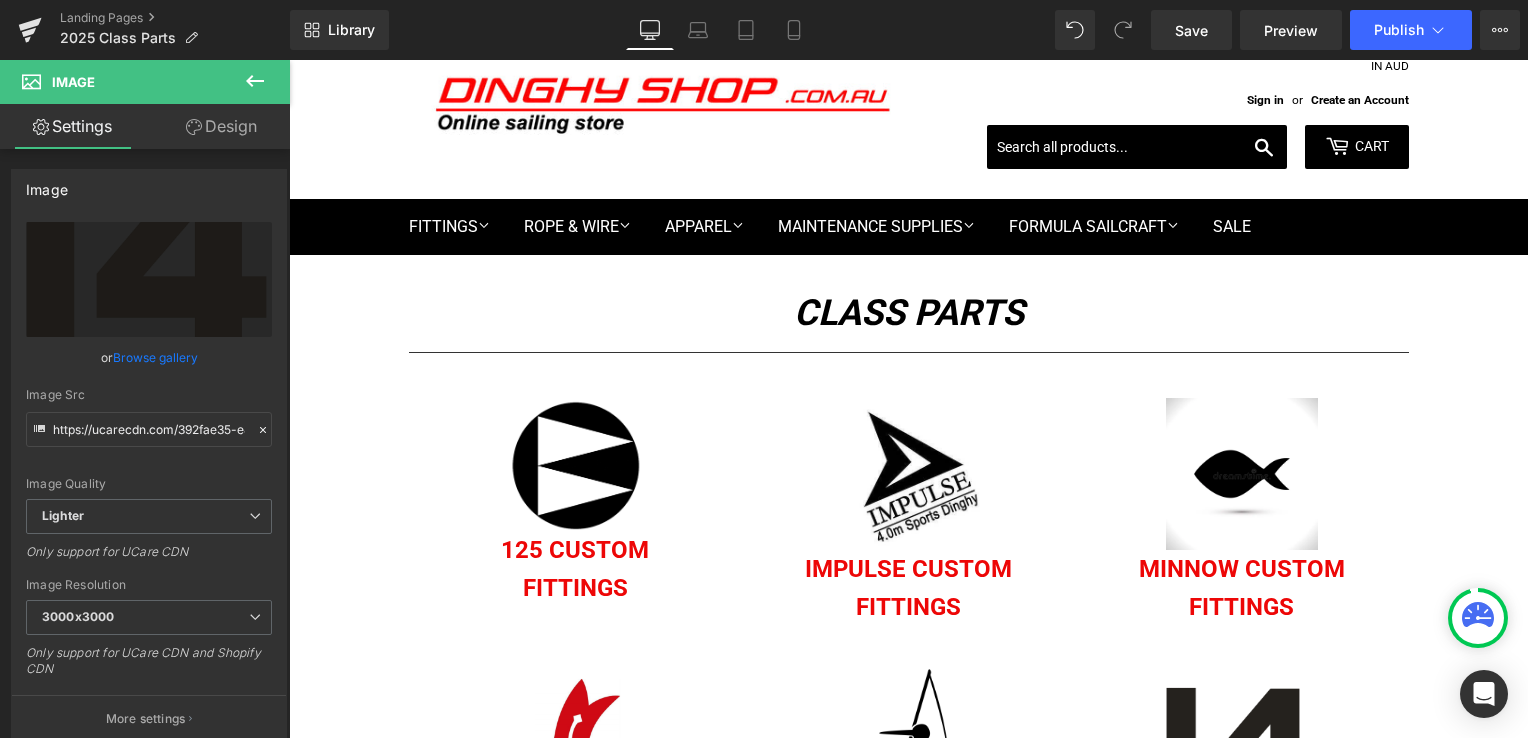 scroll, scrollTop: 0, scrollLeft: 0, axis: both 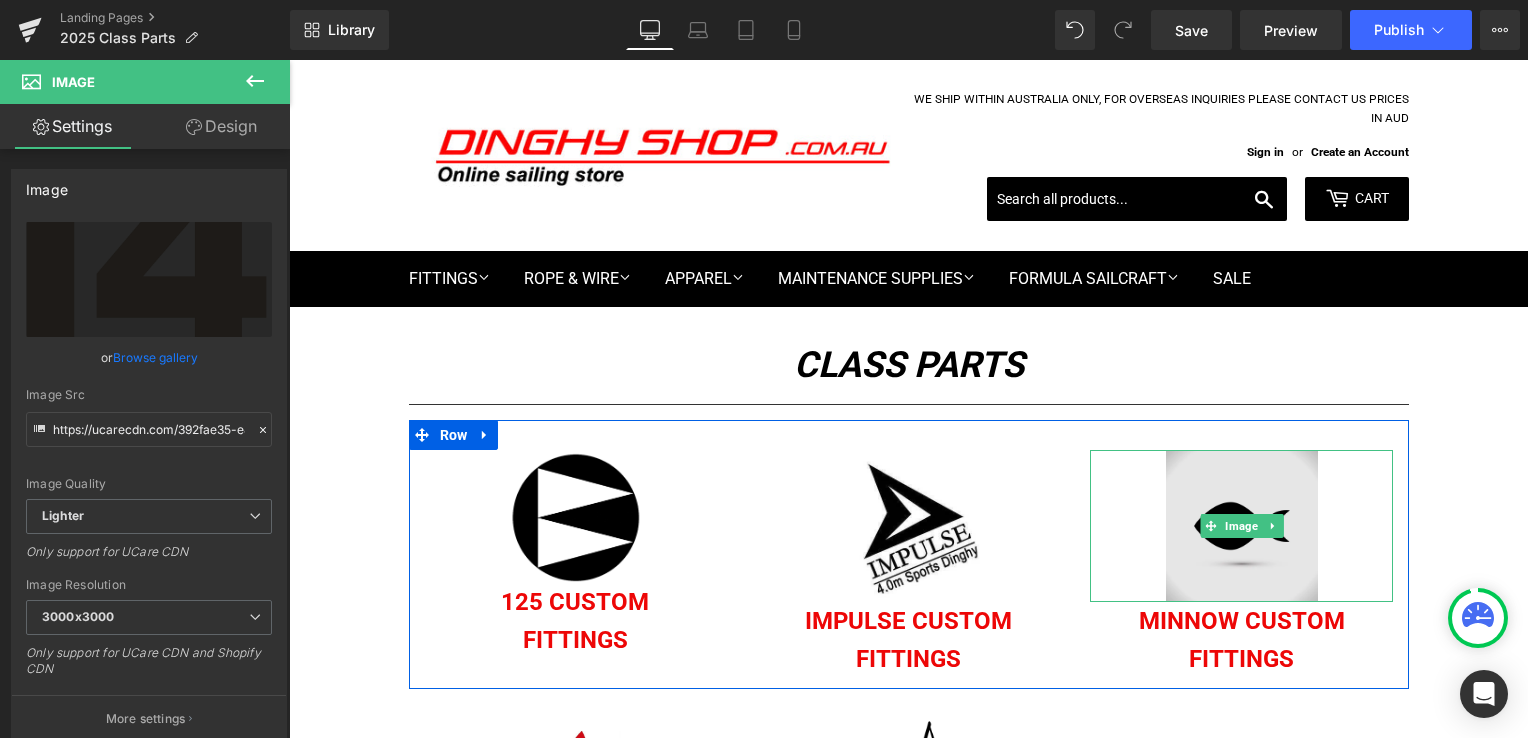click at bounding box center (1242, 526) 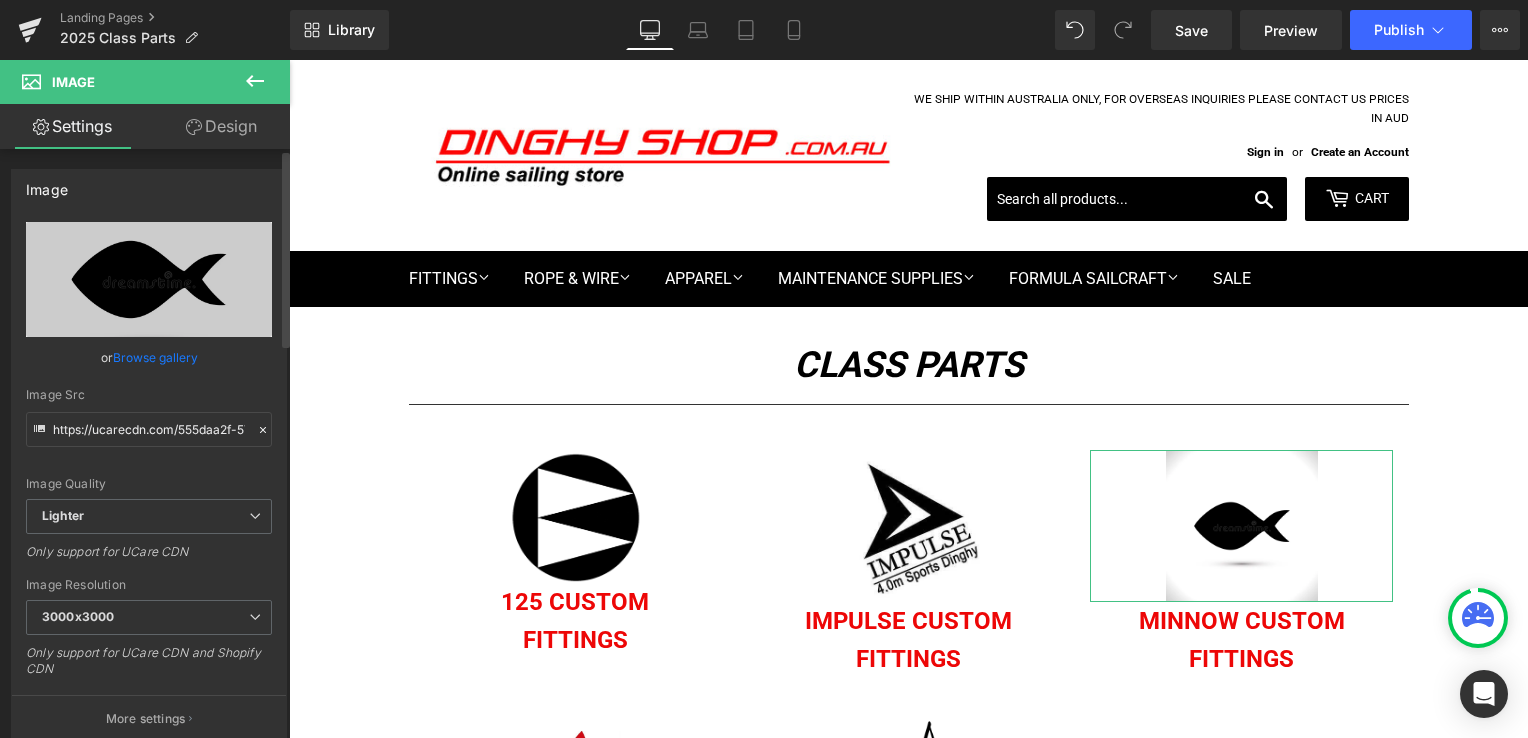 click 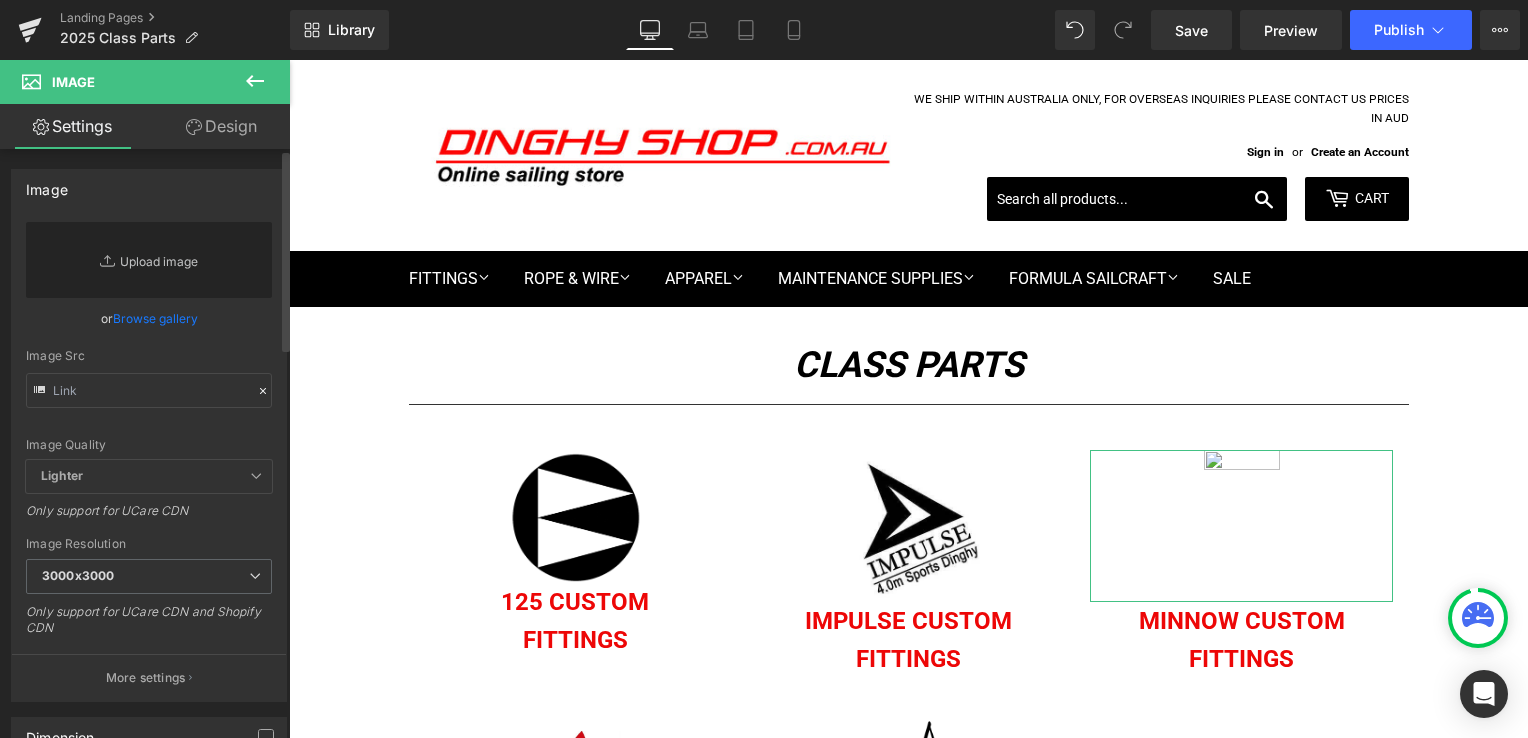 click on "Replace Image" at bounding box center [149, 260] 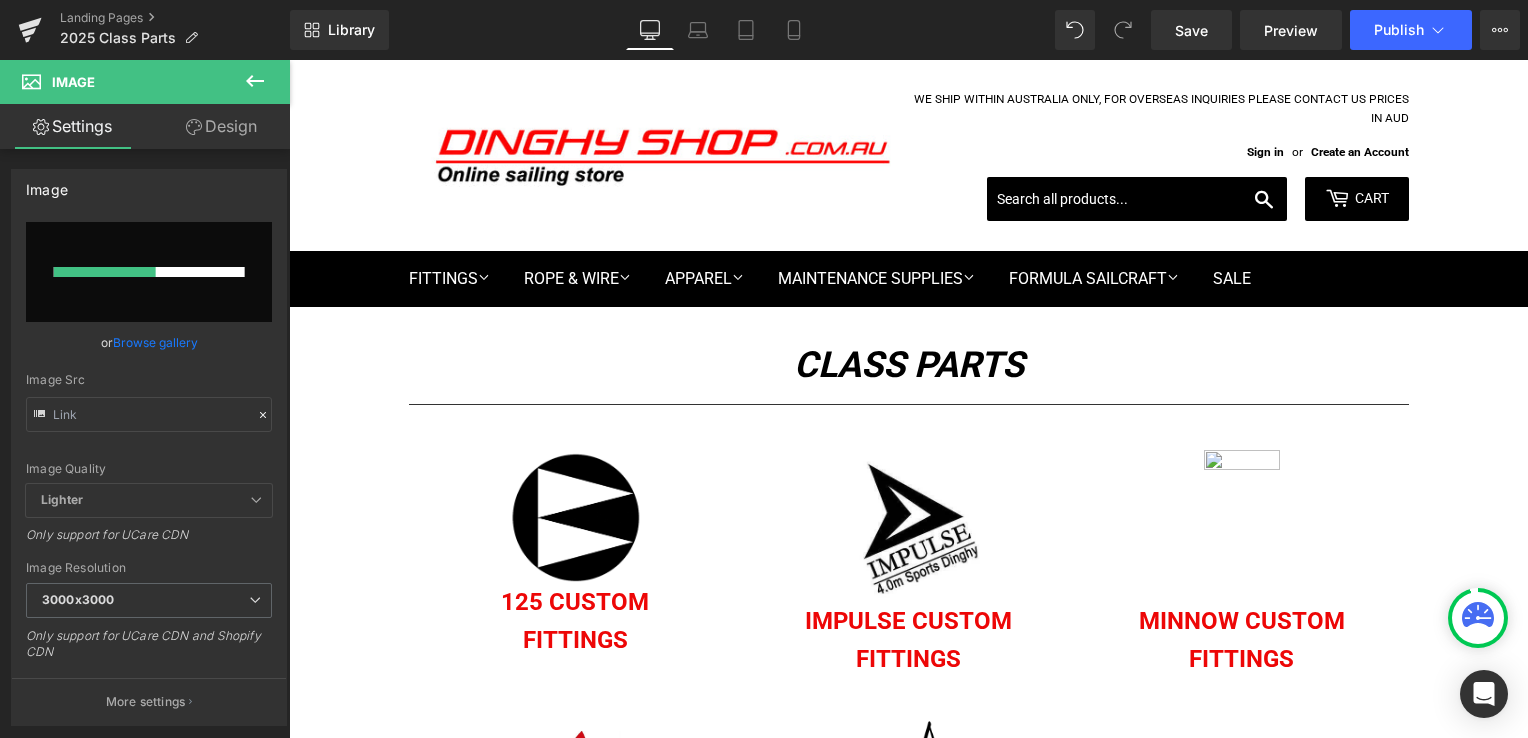 type 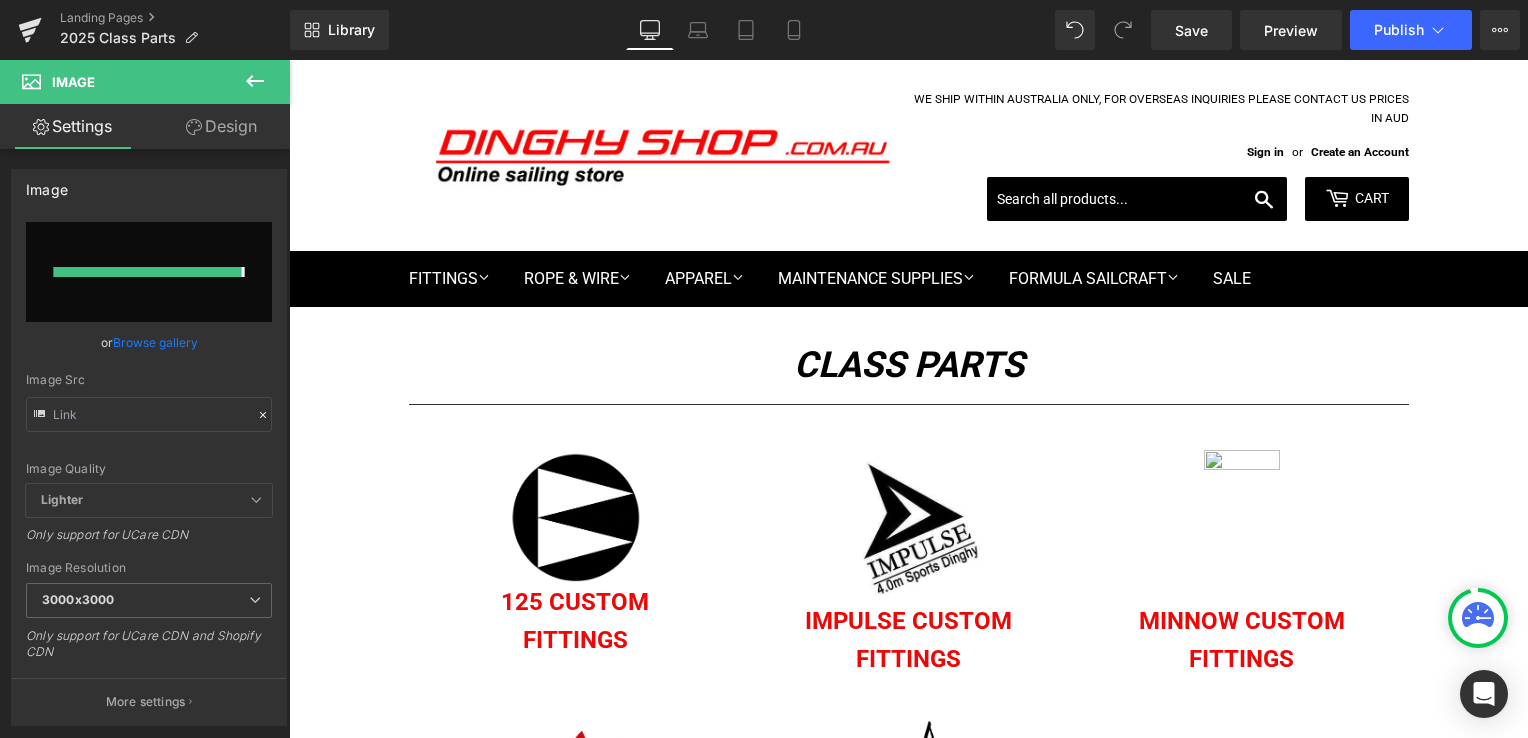 type on "https://ucarecdn.com/0094633e-24cb-4659-b25e-01d9e1c16c0b/-/format/auto/-/preview/3000x3000/-/quality/lighter/minnow%20Logo%20snip.png" 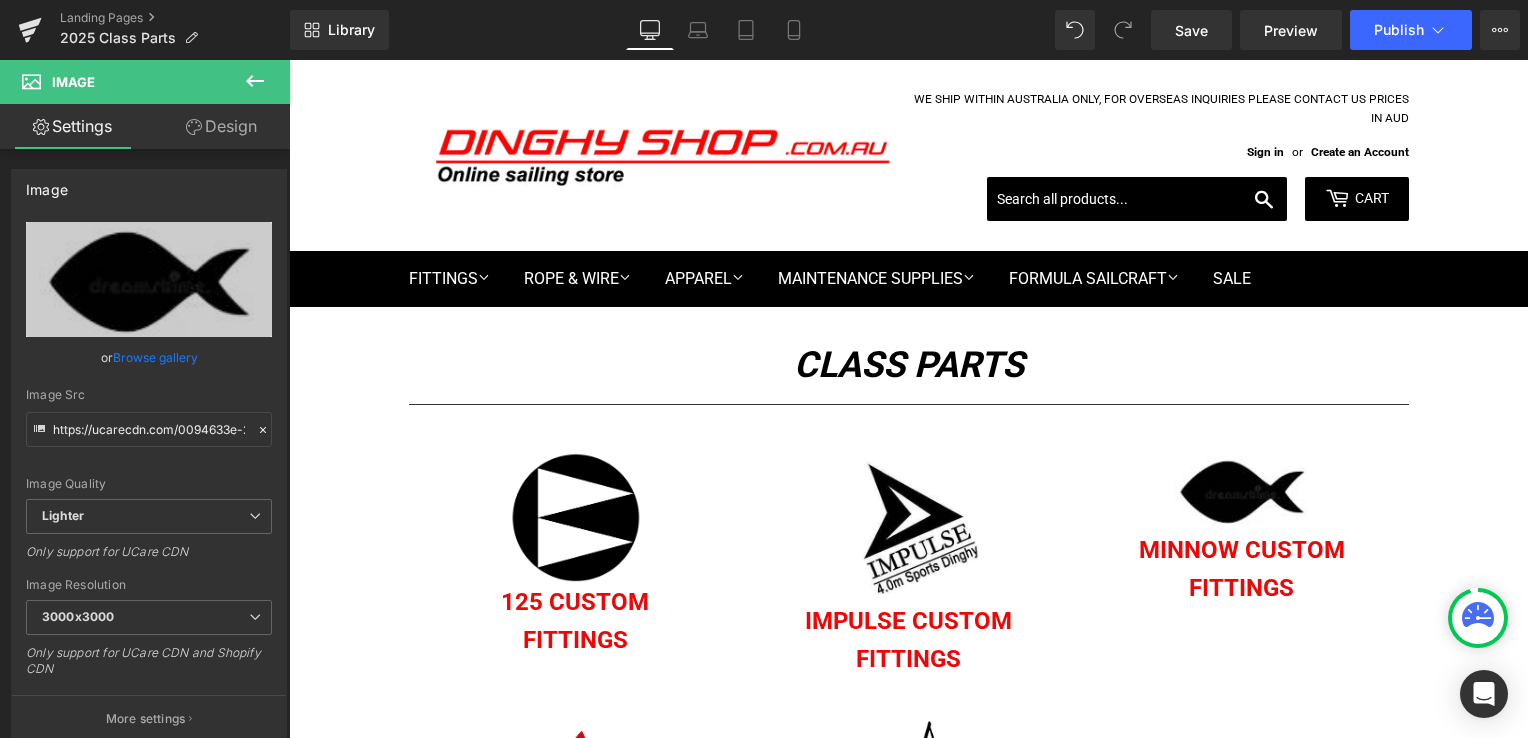 scroll, scrollTop: 204, scrollLeft: 0, axis: vertical 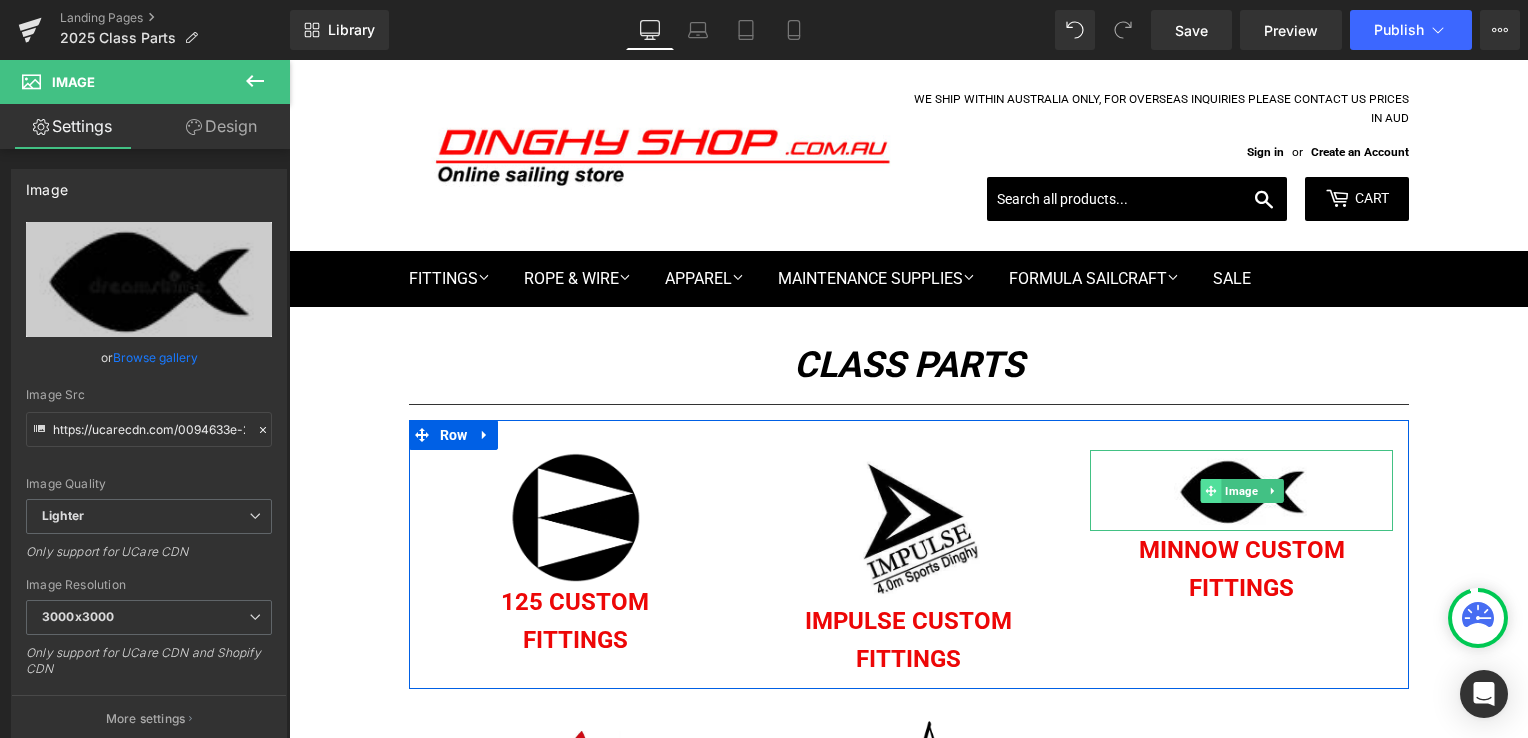click at bounding box center [1210, 491] 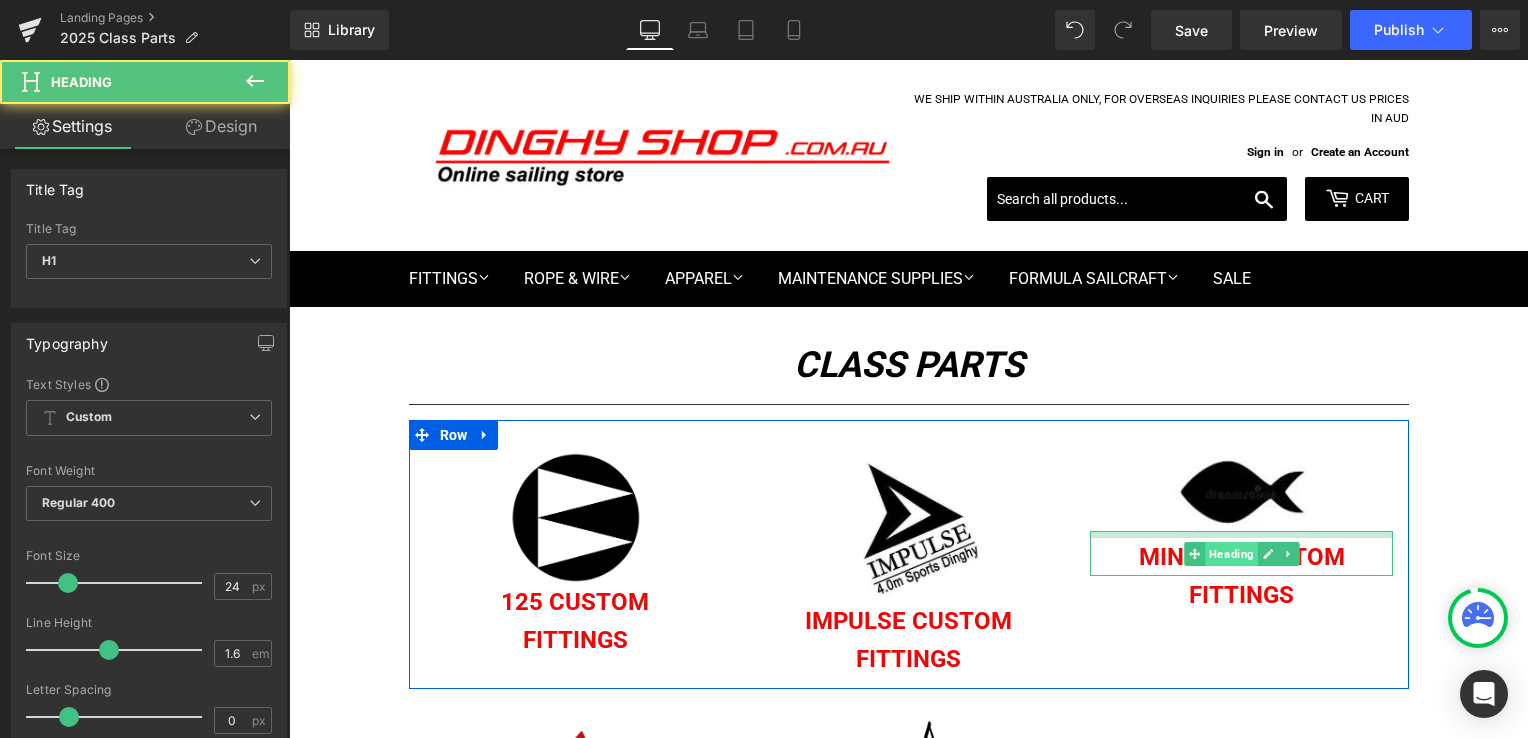 click at bounding box center [1241, 534] 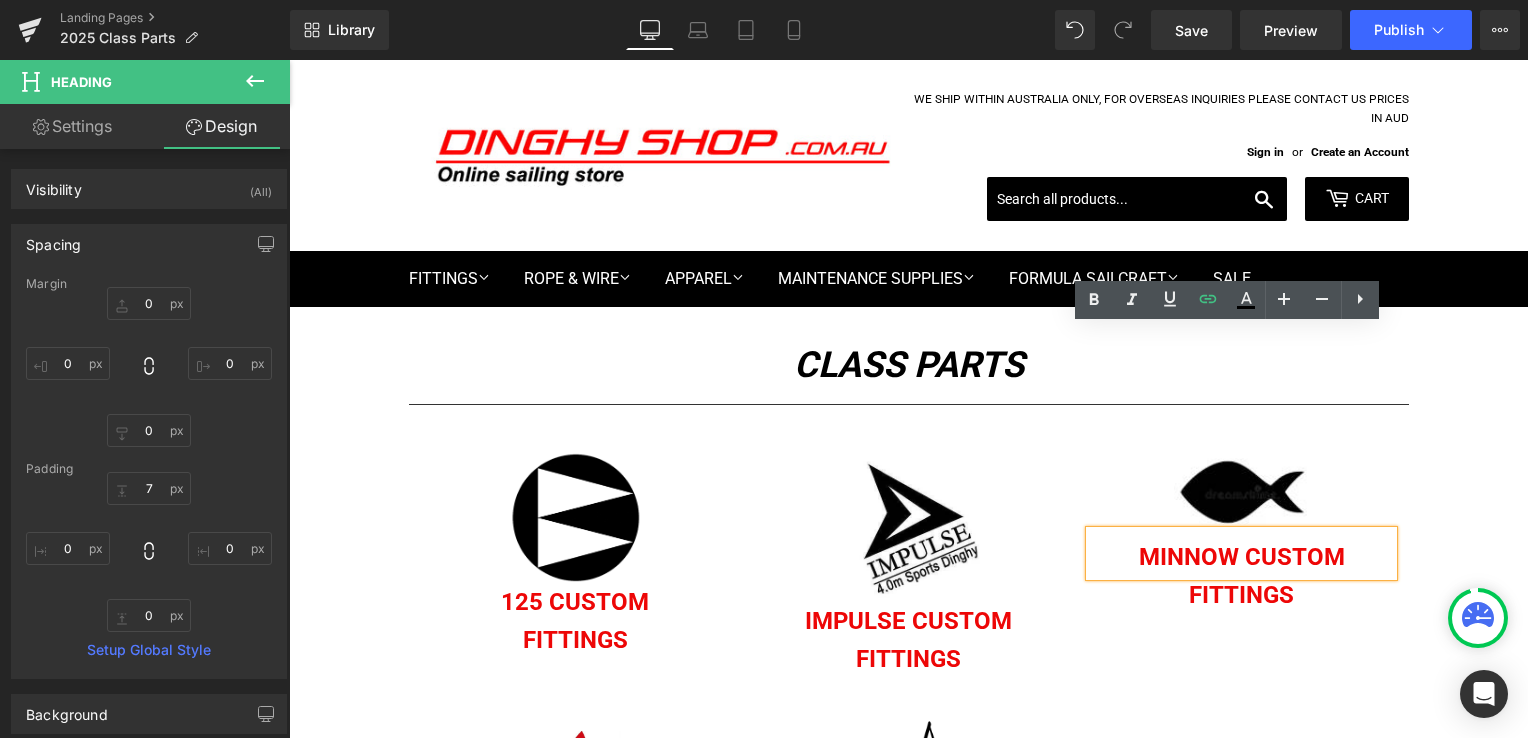 click at bounding box center (1241, 490) 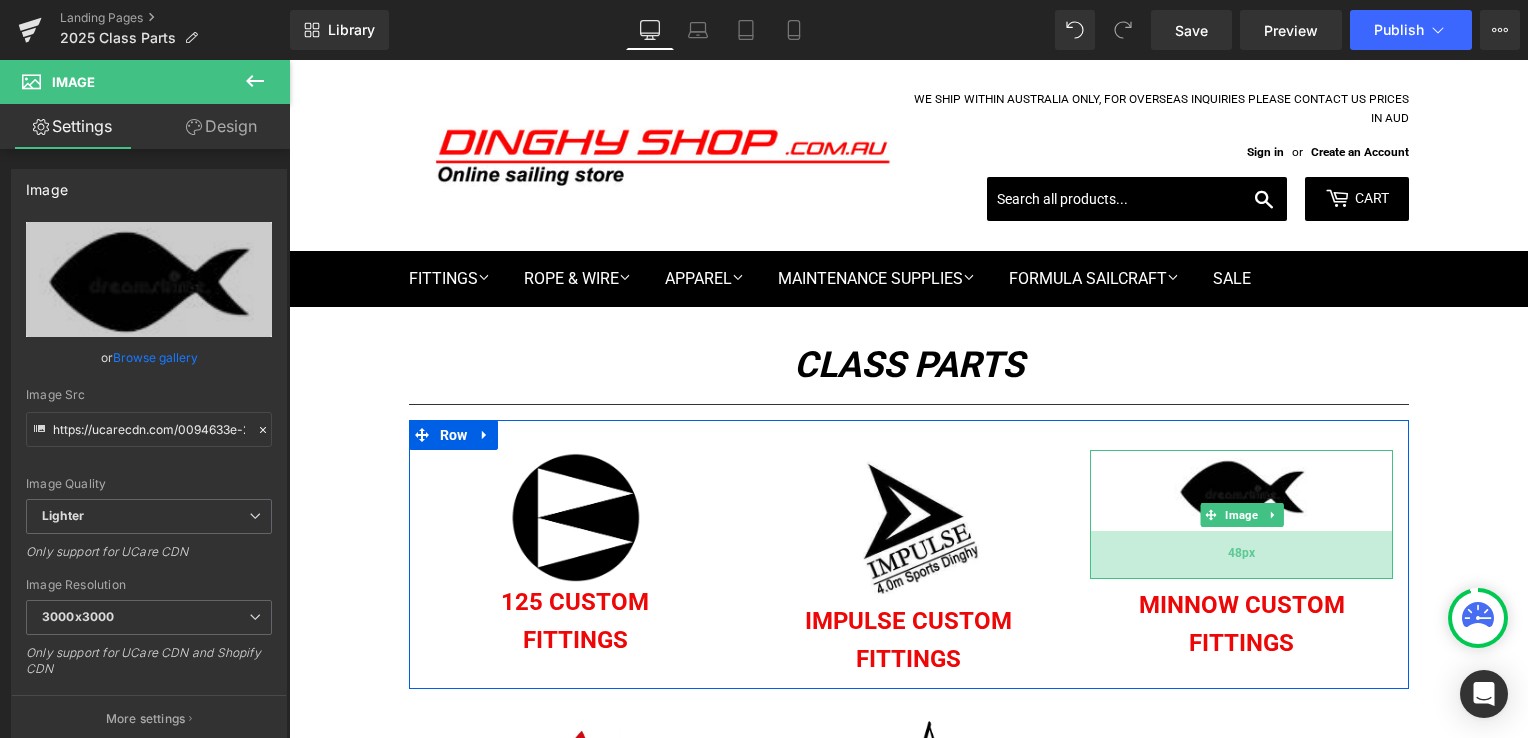 drag, startPoint x: 1348, startPoint y: 322, endPoint x: 1345, endPoint y: 370, distance: 48.09366 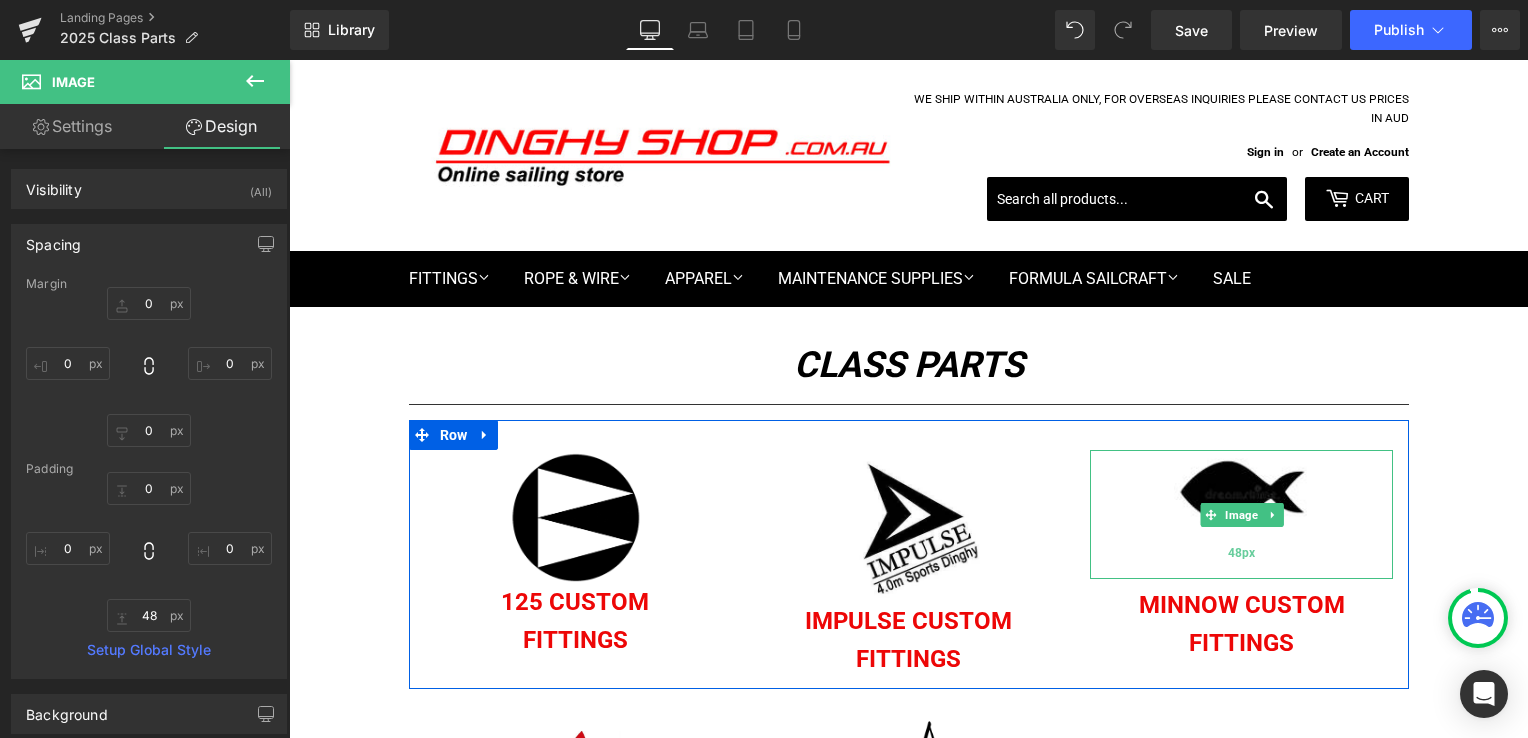 click on "48px" at bounding box center (1241, 555) 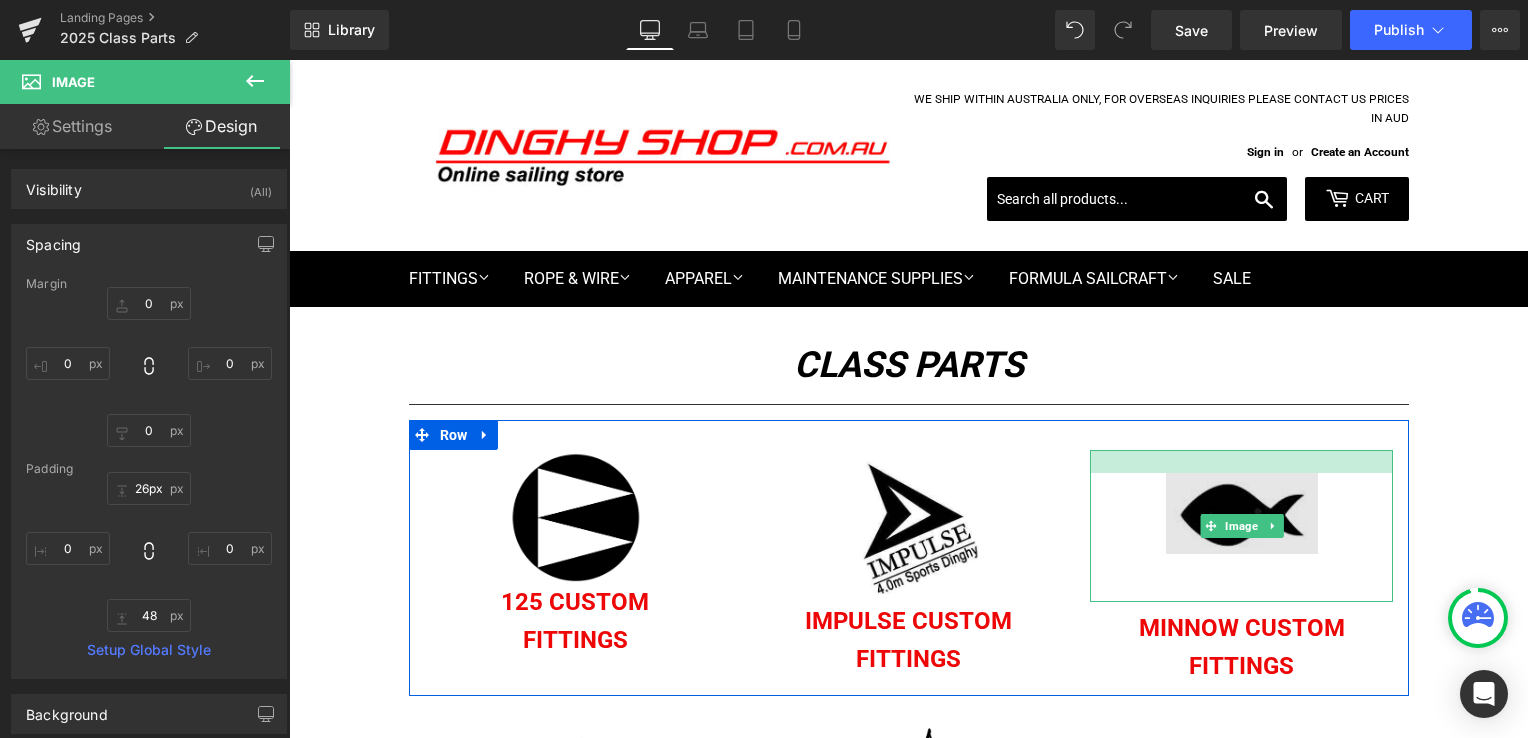 type on "27px" 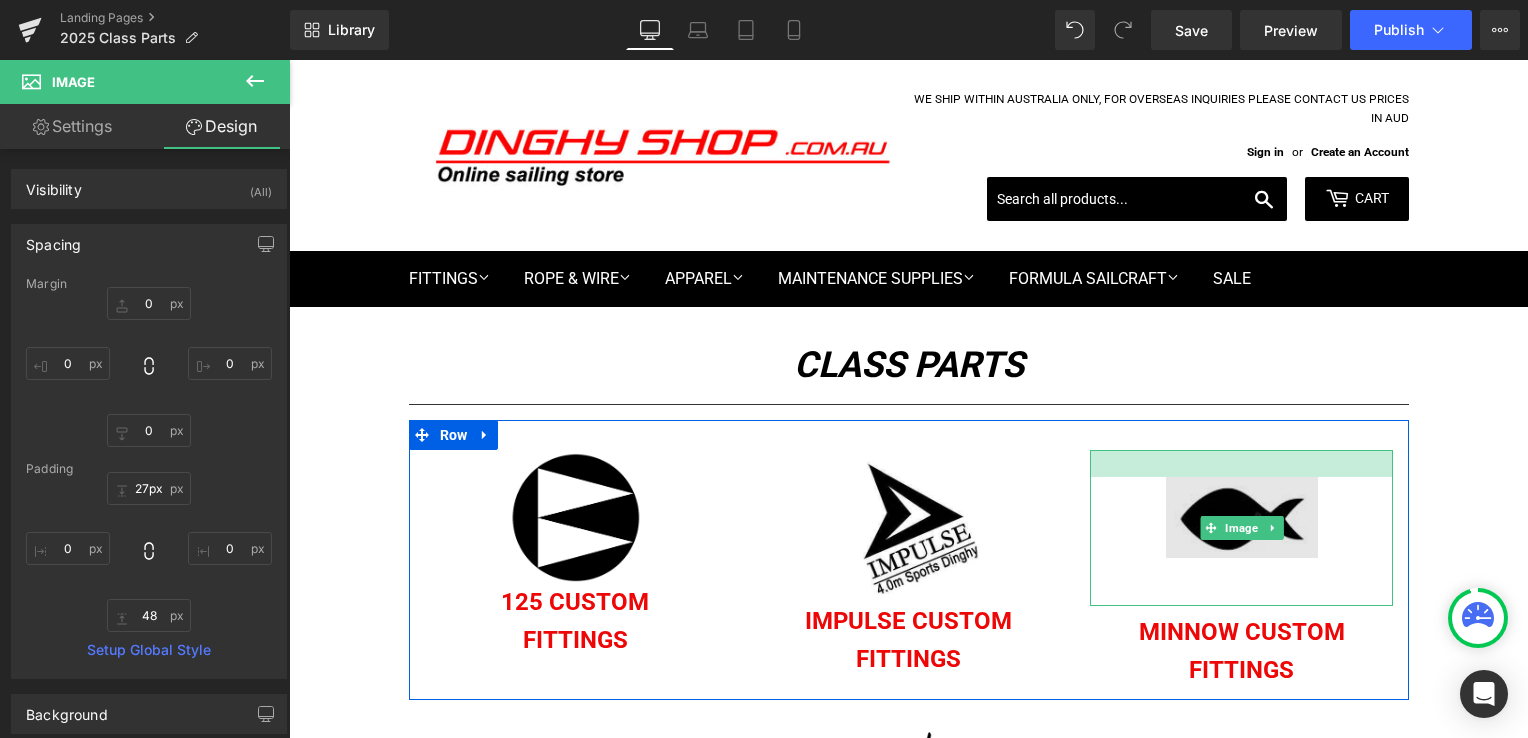 drag, startPoint x: 1182, startPoint y: 246, endPoint x: 1182, endPoint y: 273, distance: 27 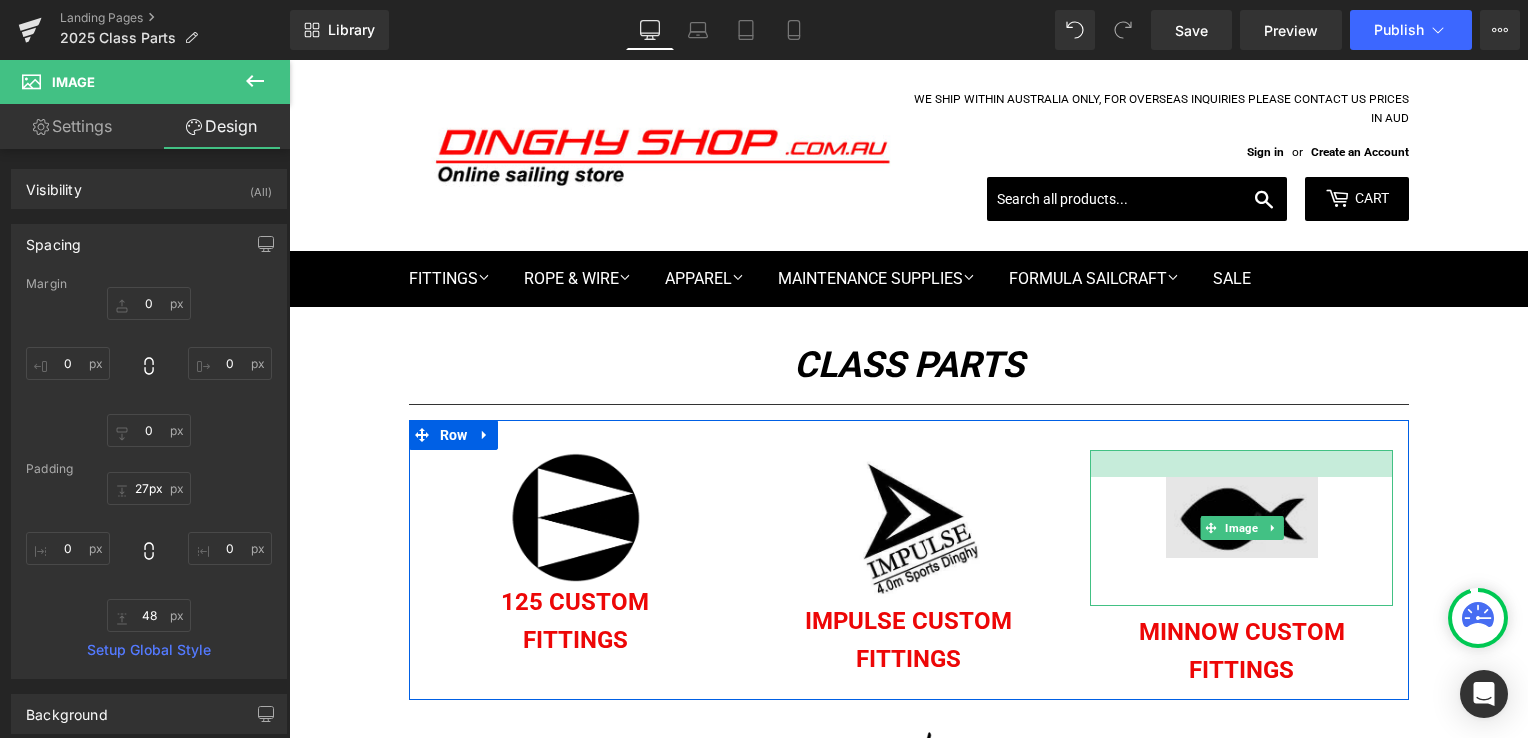 click on "Image     48px" at bounding box center [1241, 527] 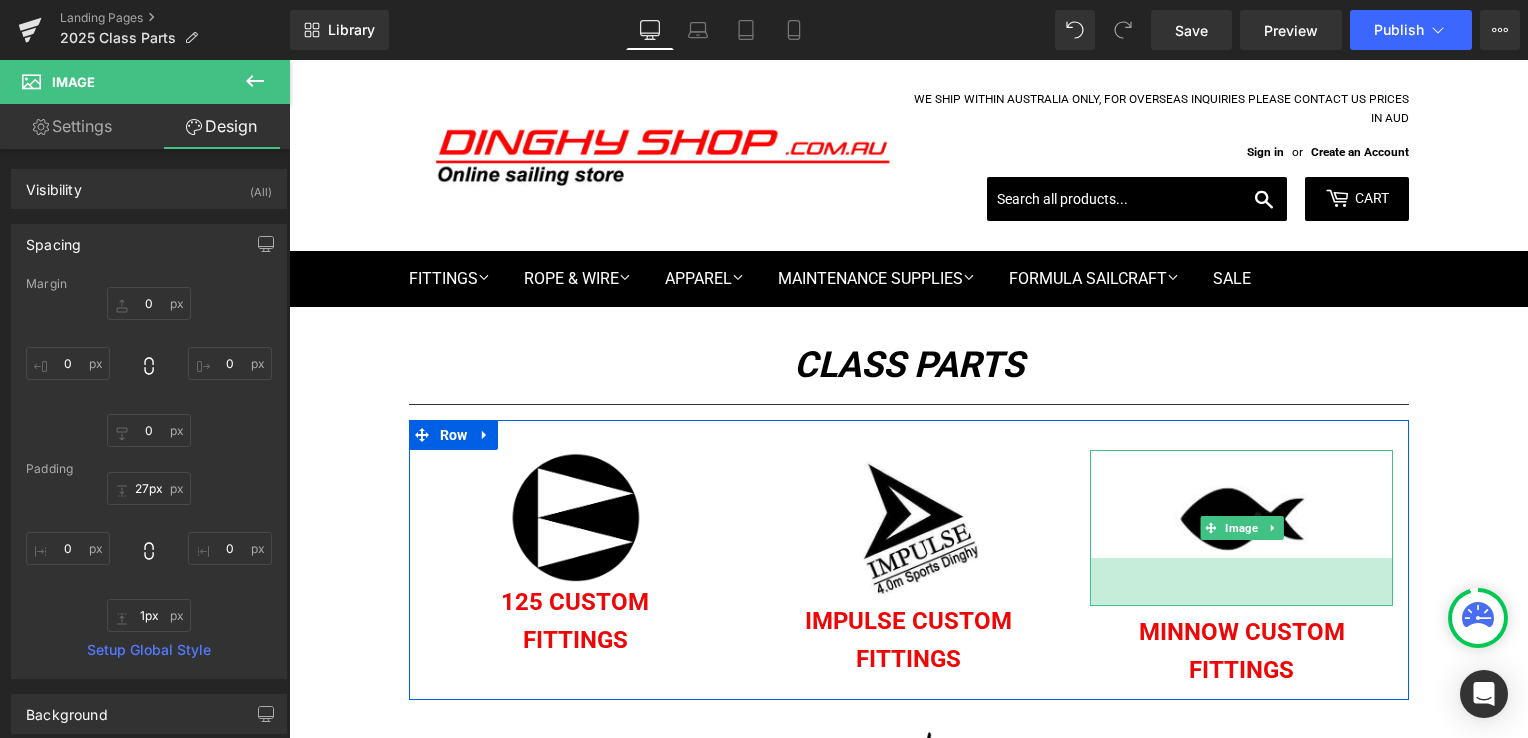type on "0px" 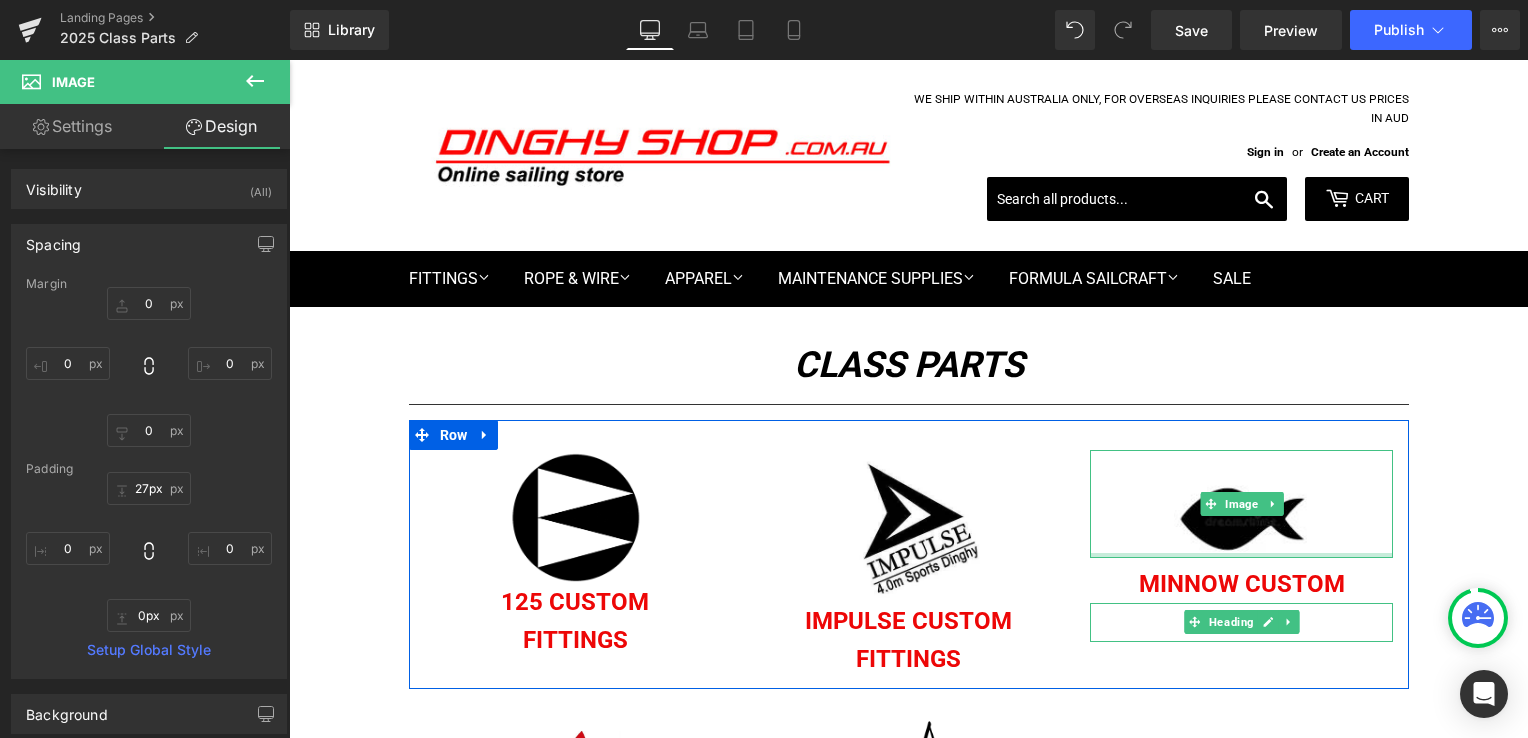 click on "Image         Minnow CUSTOM Heading         fITTINGS Heading" at bounding box center (1241, 545) 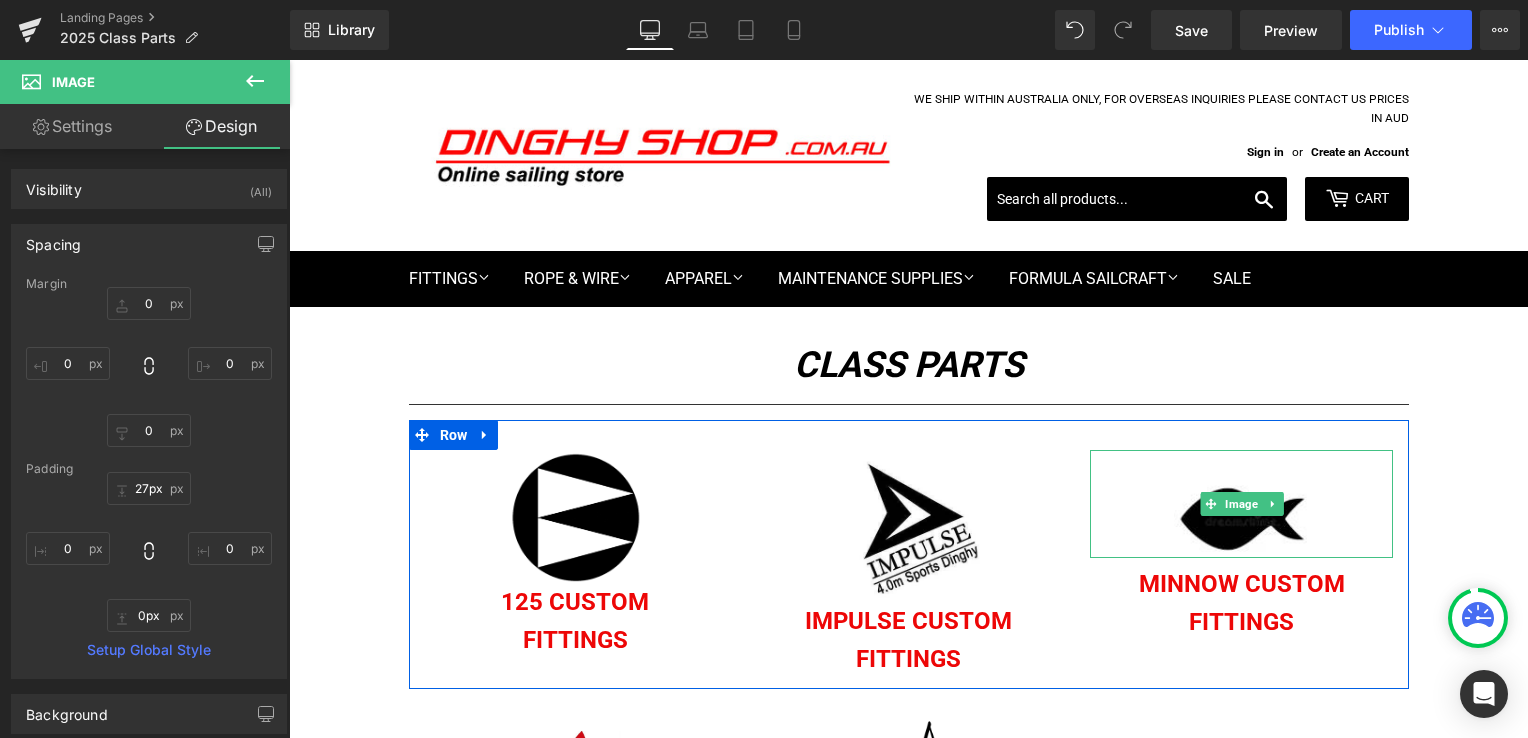 click at bounding box center [1241, 503] 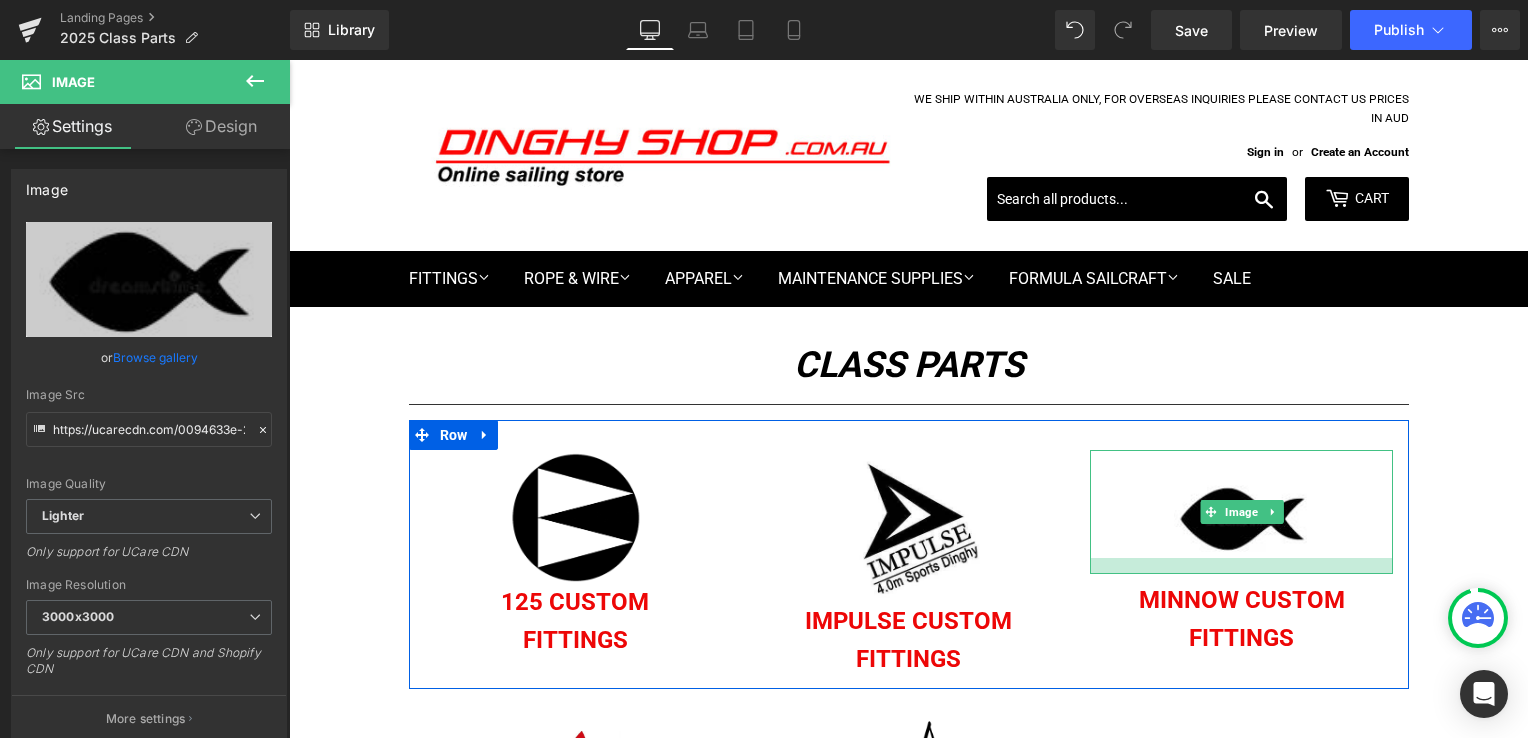 drag, startPoint x: 1361, startPoint y: 349, endPoint x: 1361, endPoint y: 365, distance: 16 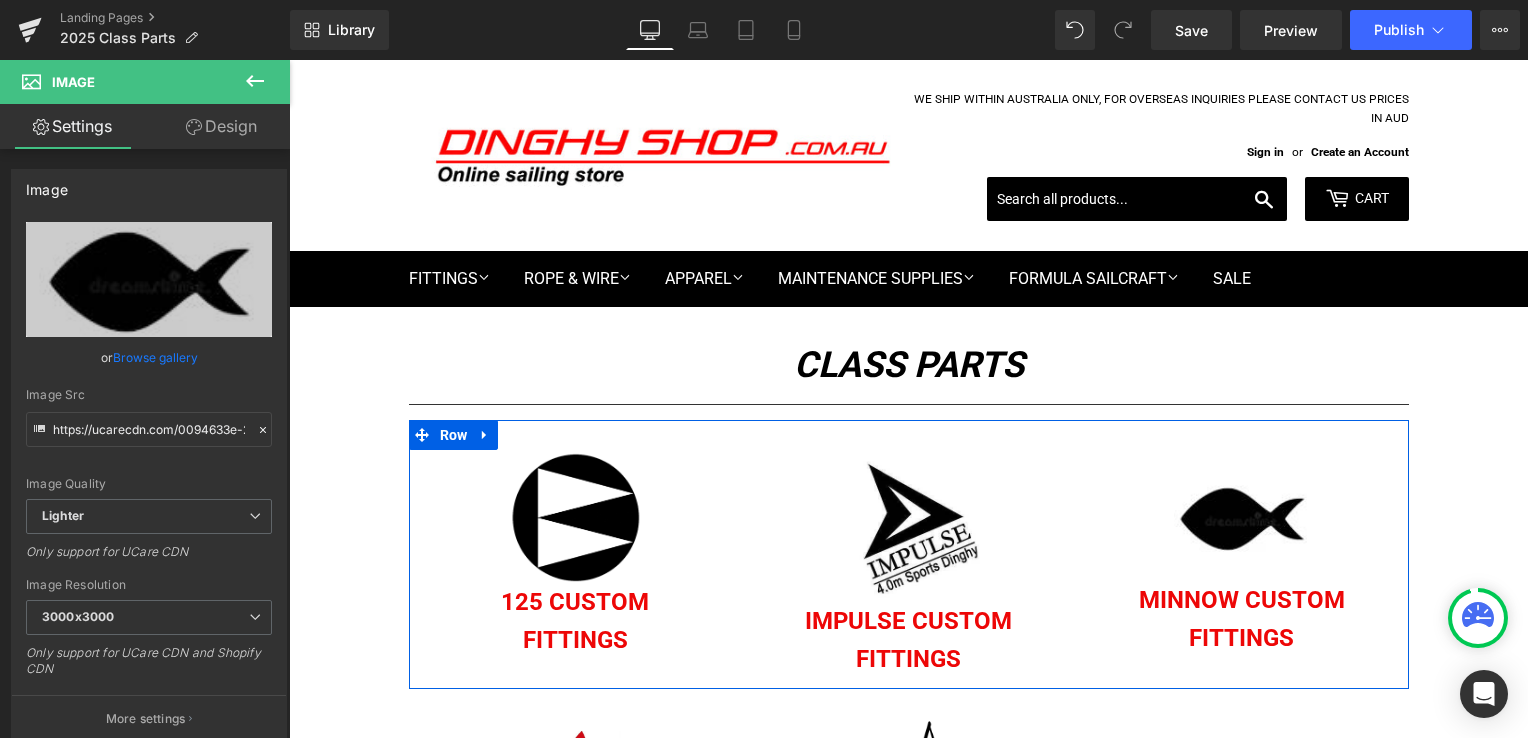 click at bounding box center [908, 526] 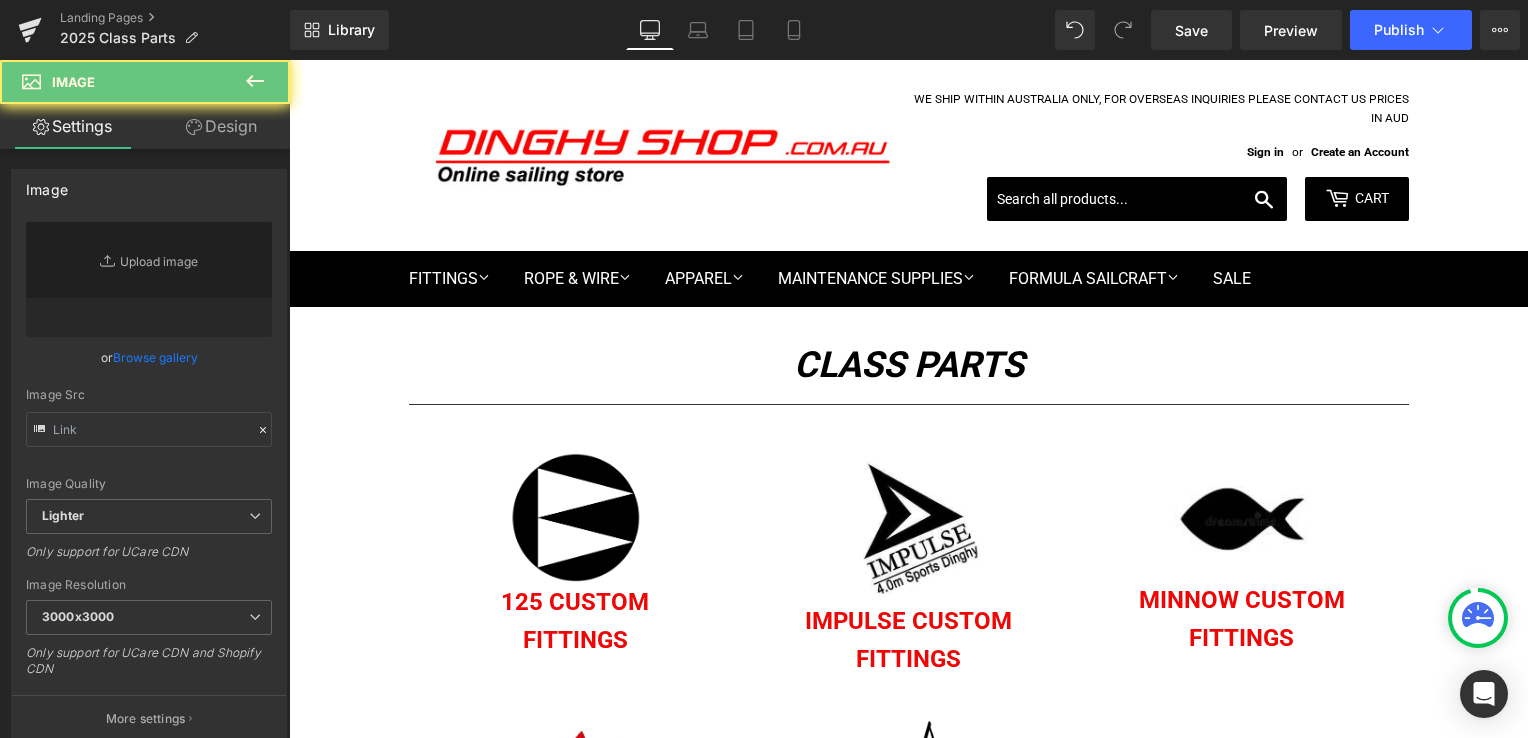 type on "https://ucarecdn.com/c9549e57-5513-4705-9c3f-df82dc2c4525/-/format/auto/-/preview/3000x3000/-/quality/lighter/impulse%20logo.jpg" 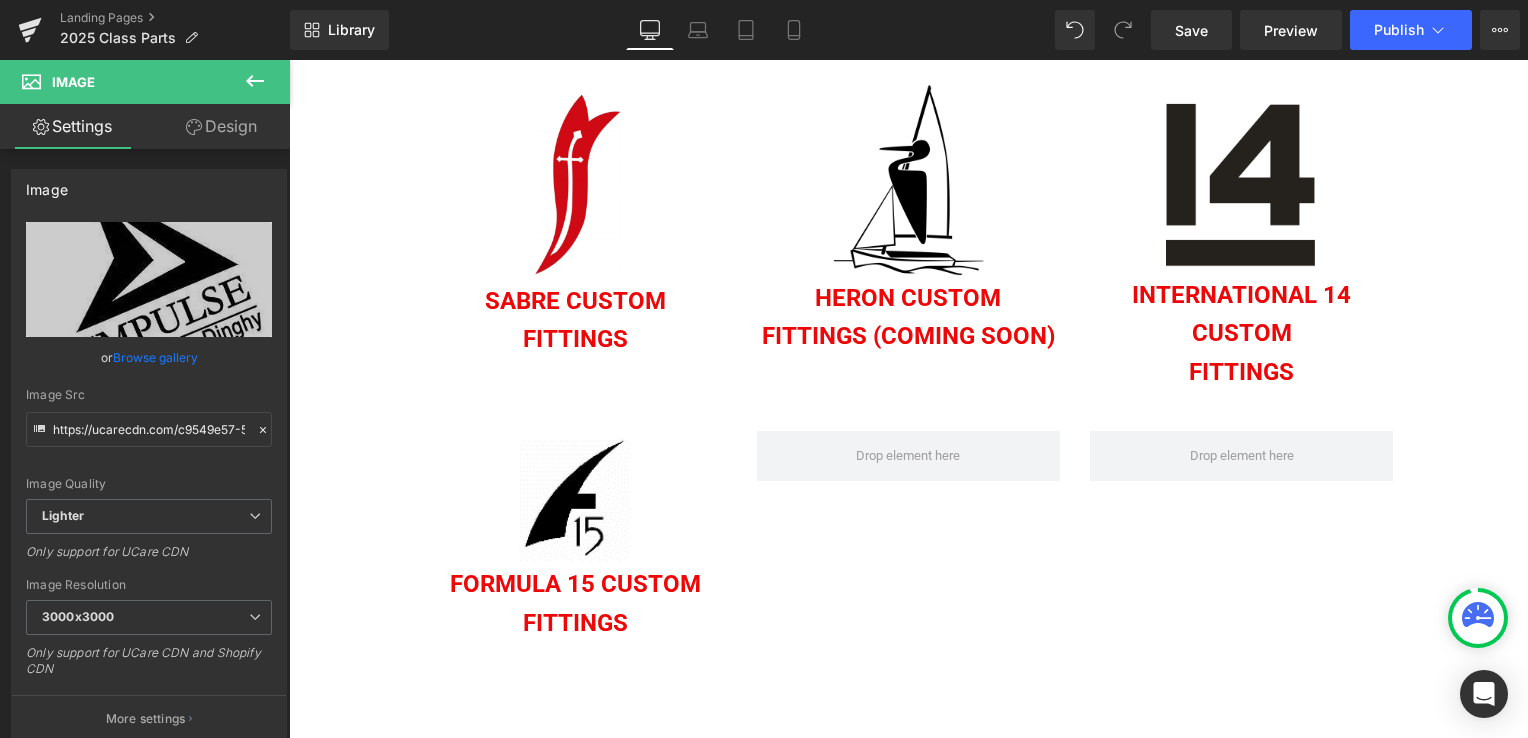 scroll, scrollTop: 324, scrollLeft: 0, axis: vertical 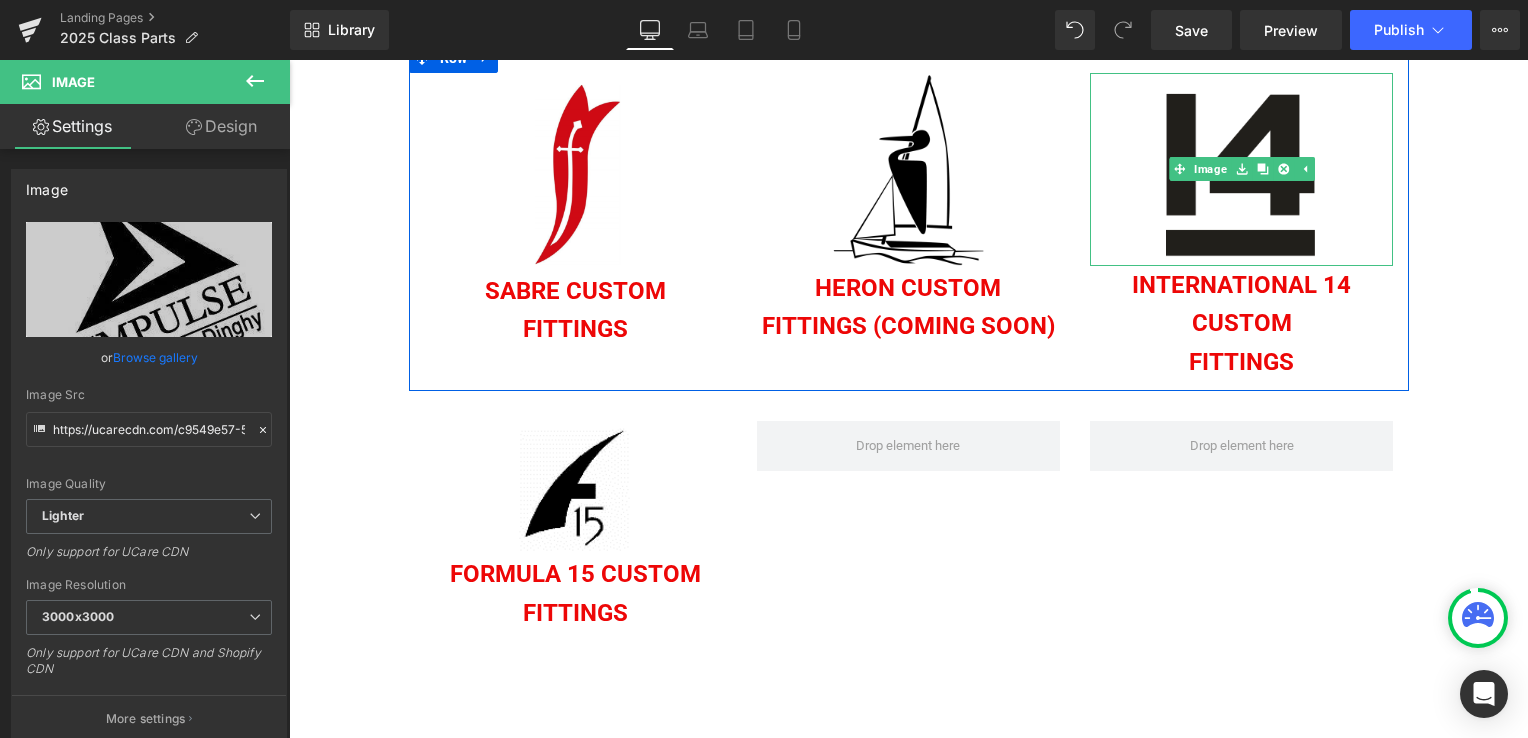 click at bounding box center (1242, 169) 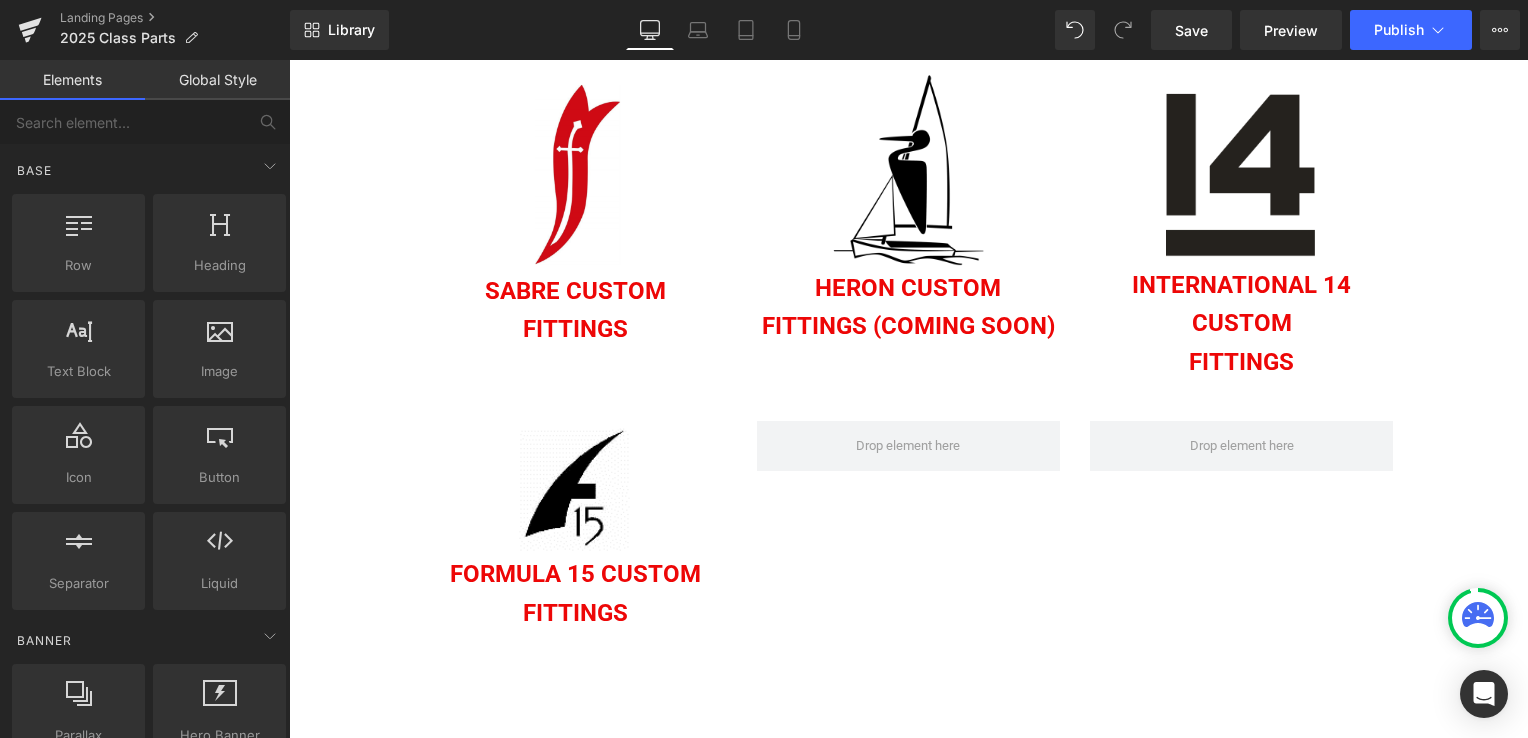click on "CLASS PARTS Heading         Separator         Text Block         Image         125 CUSTOM Heading         FITTINGS Heading         Image         IMPULSE CUSTOM FITTINGS Heading         Image         Minnow CUSTOM Heading         fITTINGS Heading         Row         Image         SABRE CUSTOM Heading         fITTINGS Heading         Image         Heron CUSTOM Heading         fITTINGS (coming soon) Heading         Image         International 14 CUSTOM Heading         fITTINGS Heading         Row         Image         Formula 15 CUSTOM Heading         fITTINGS Heading         Row
Select your layout" at bounding box center (909, 329) 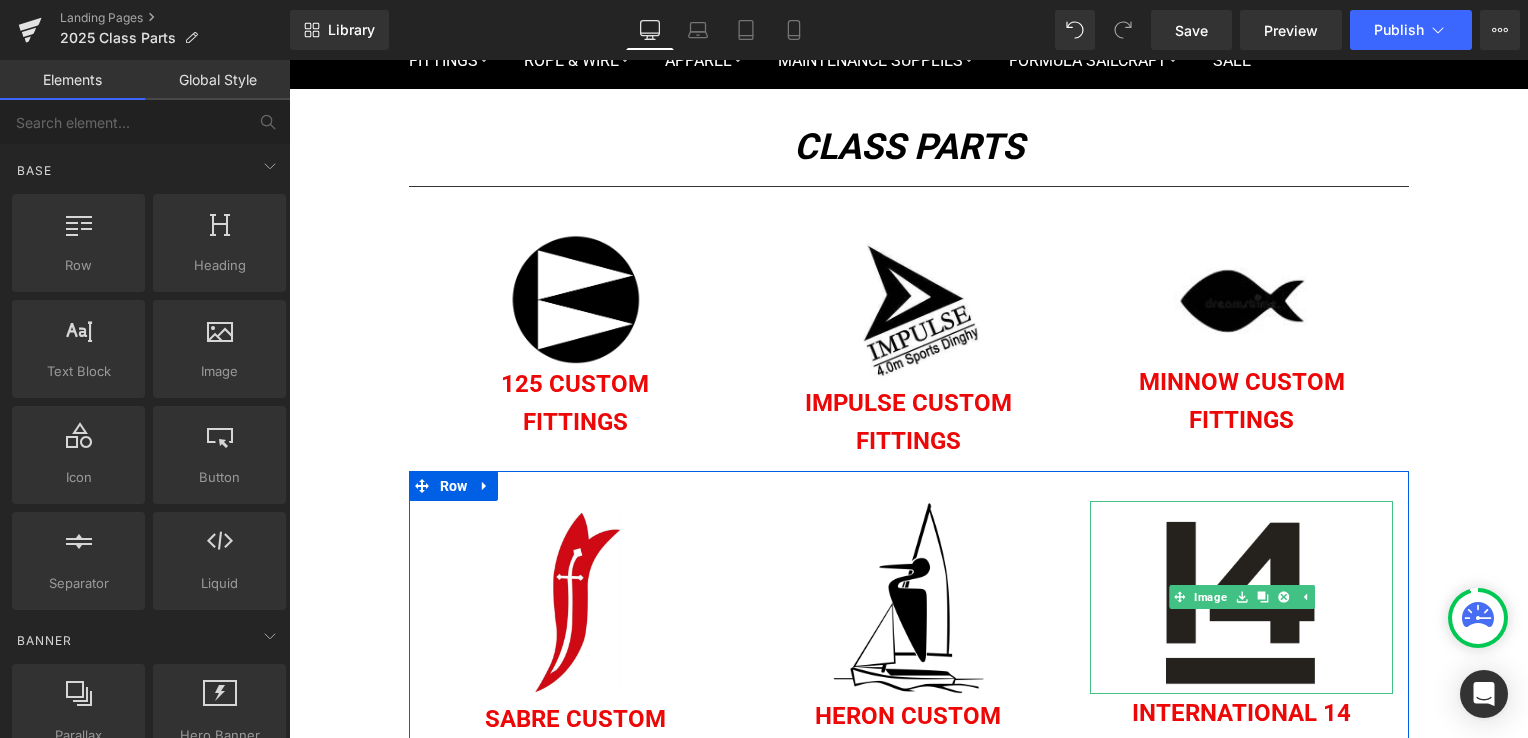 scroll, scrollTop: 0, scrollLeft: 0, axis: both 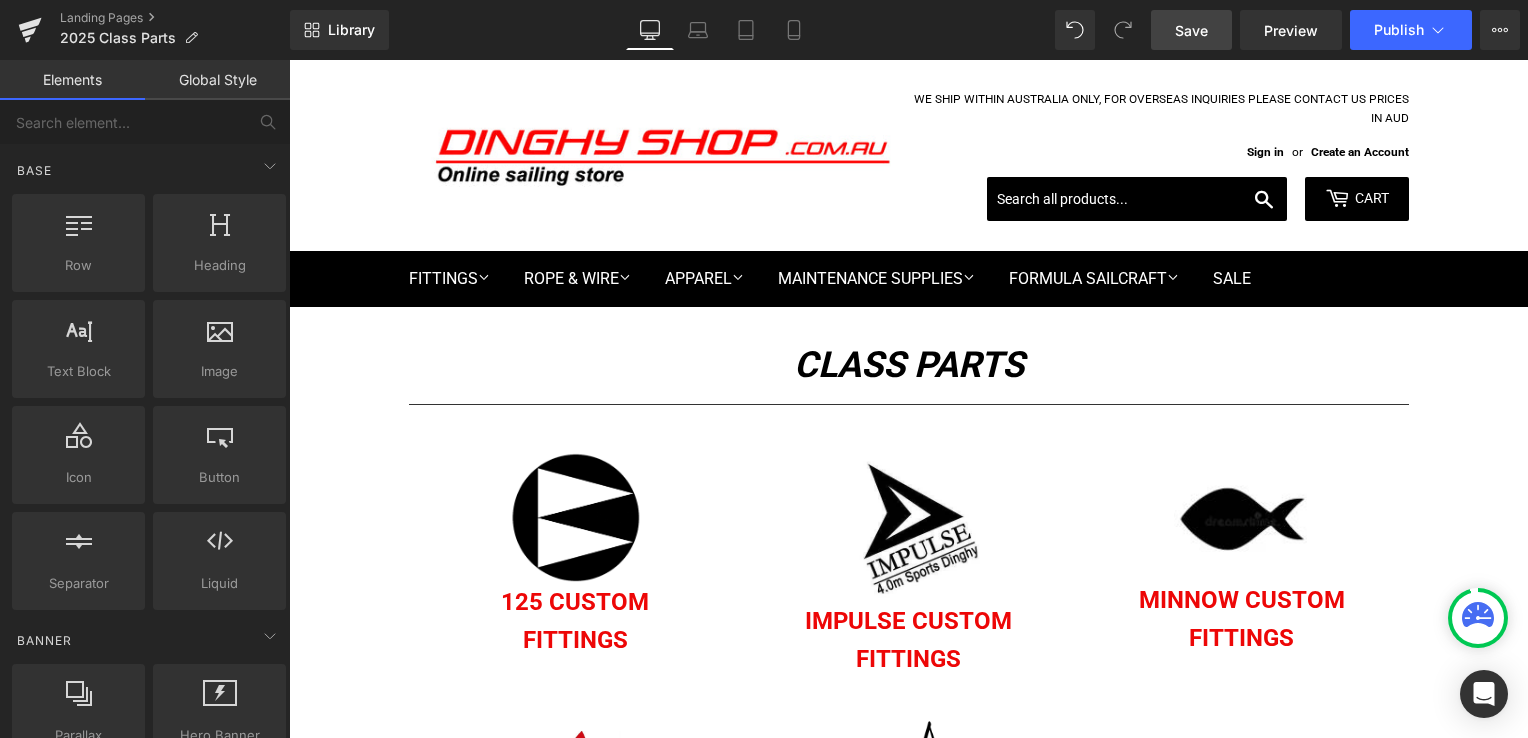 click on "Save" at bounding box center (1191, 30) 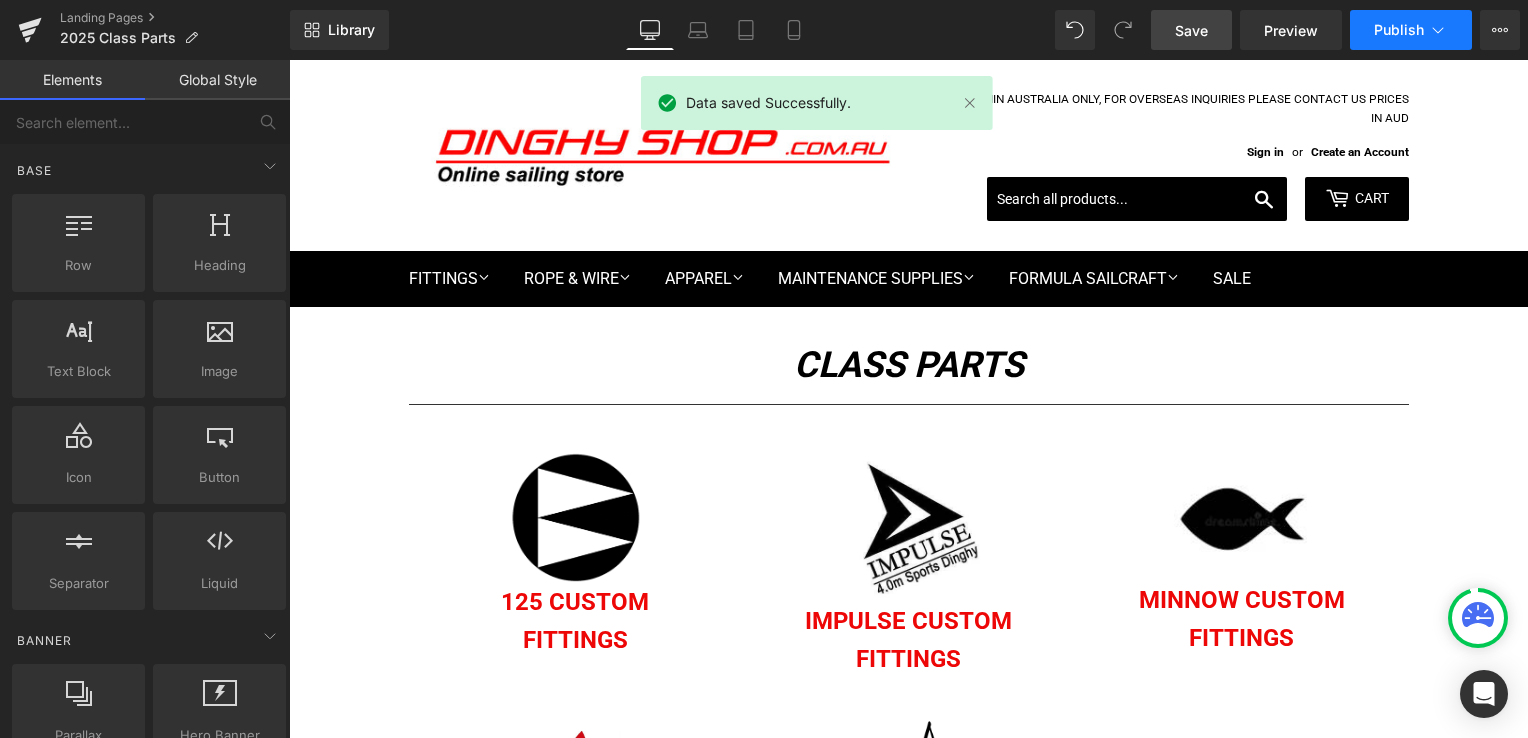 click on "Publish" at bounding box center [1399, 30] 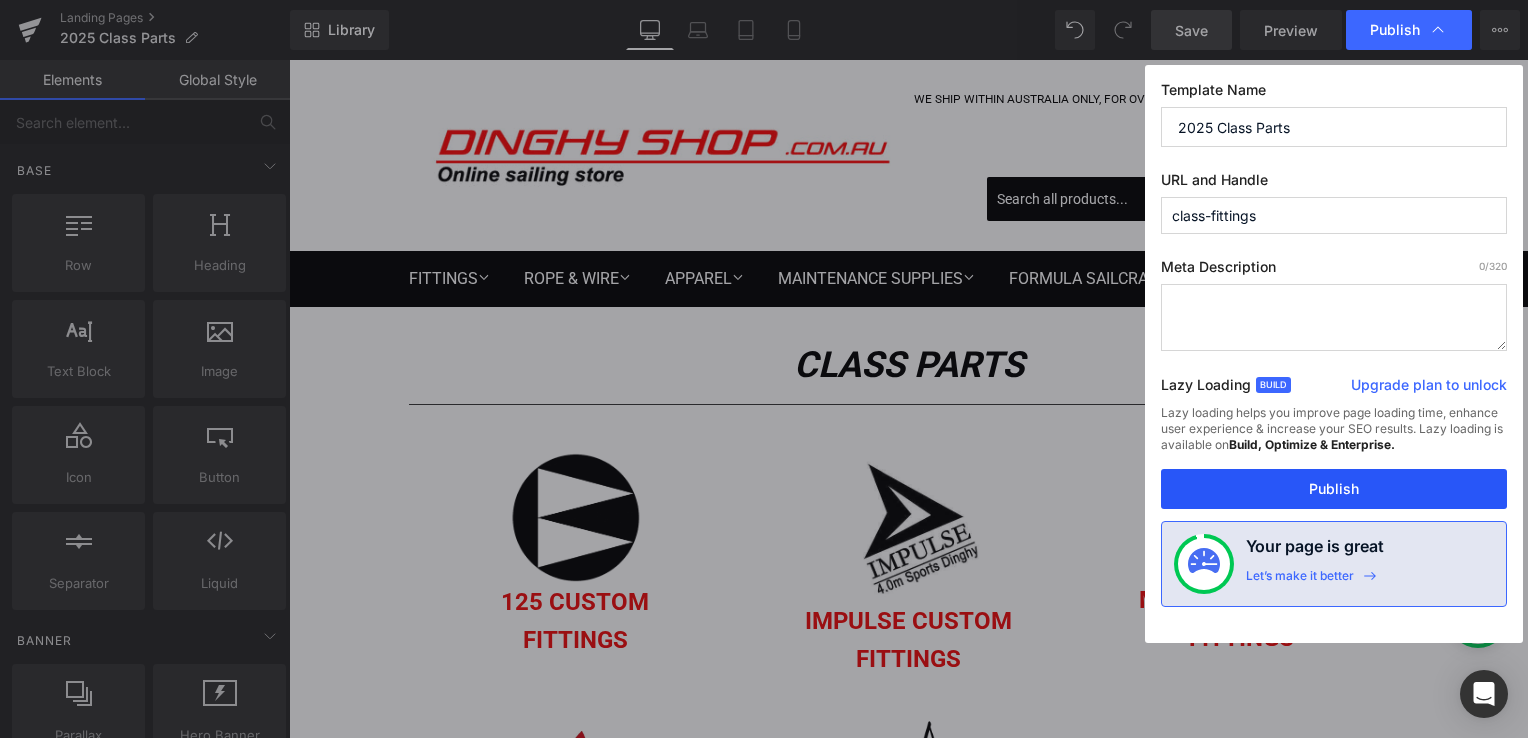 click on "Publish" at bounding box center (1334, 489) 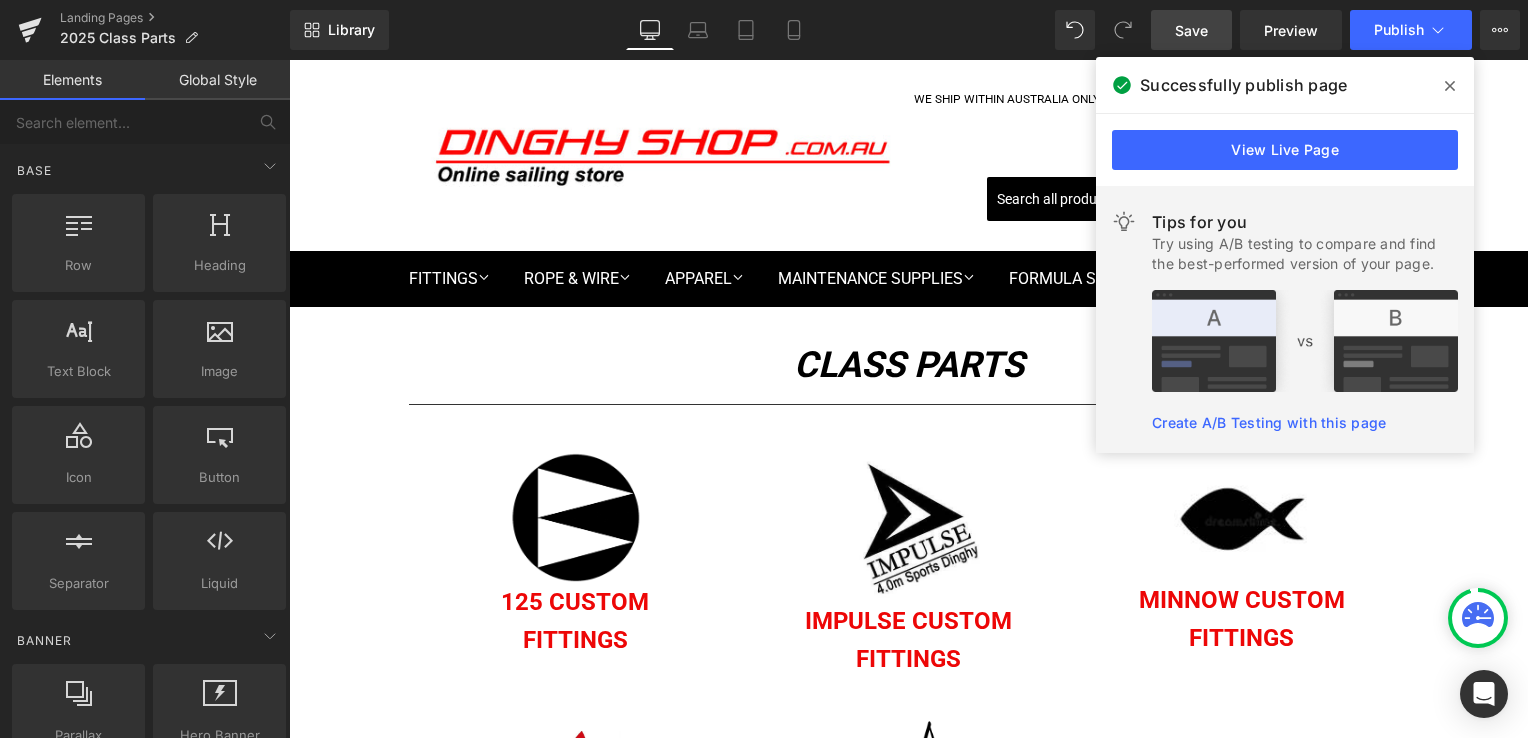 click 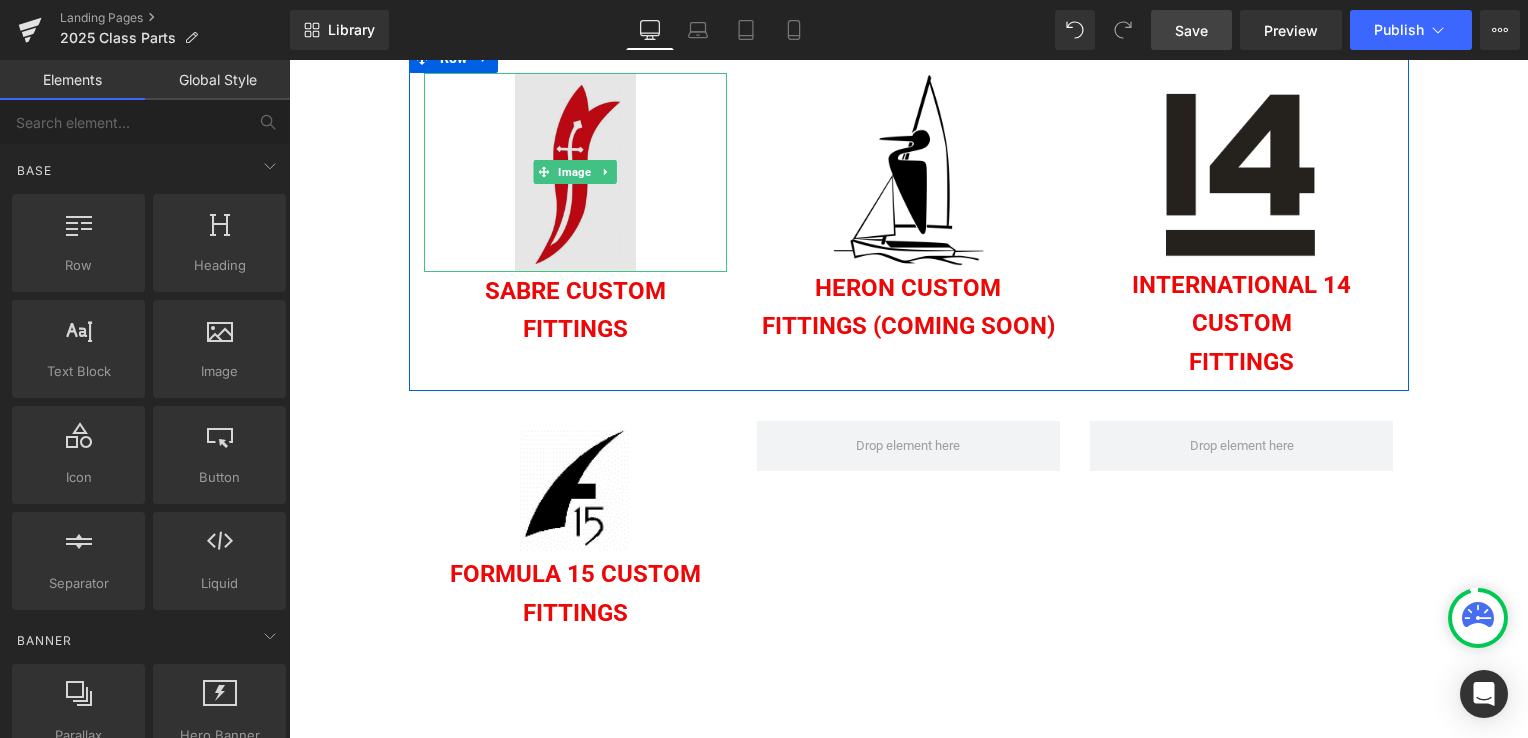 scroll, scrollTop: 0, scrollLeft: 0, axis: both 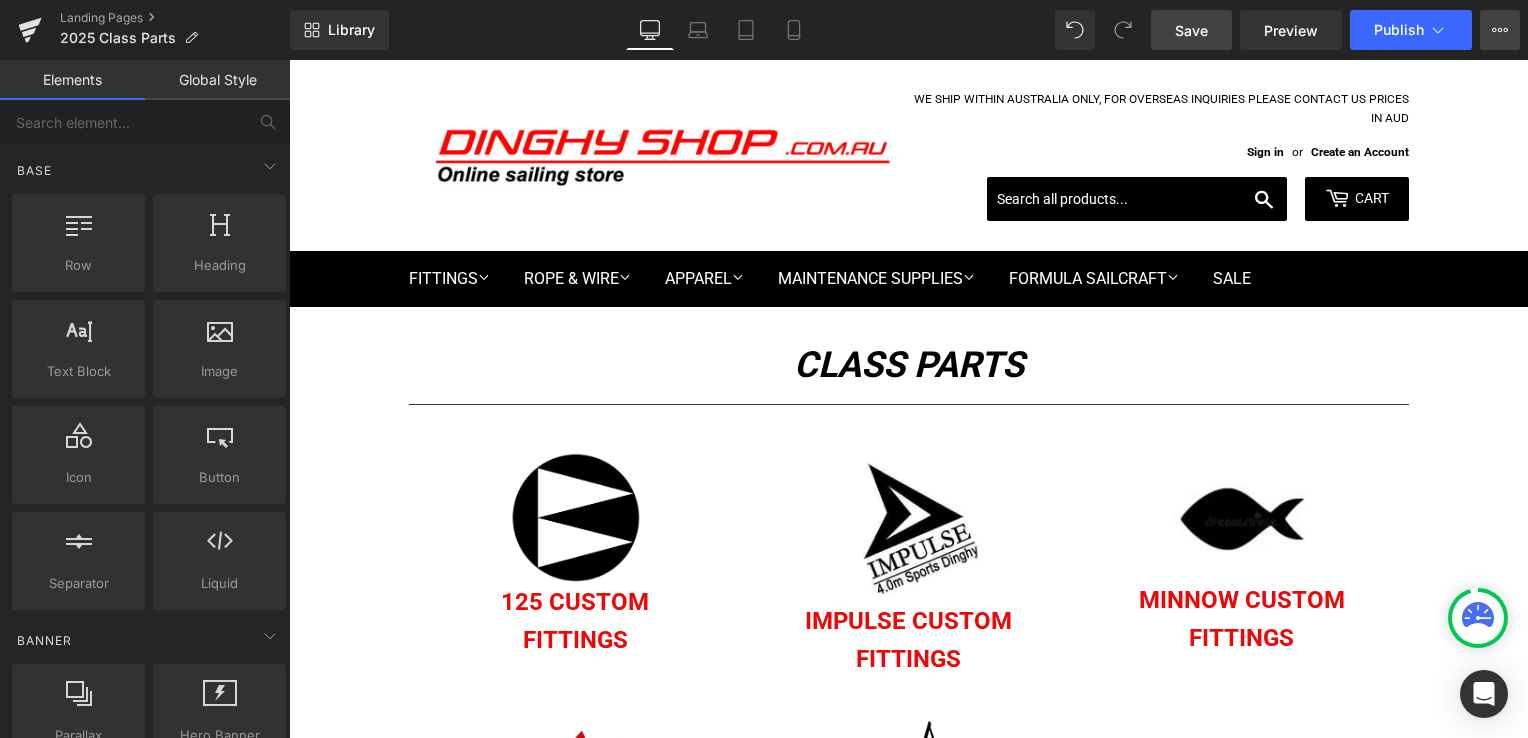 click 